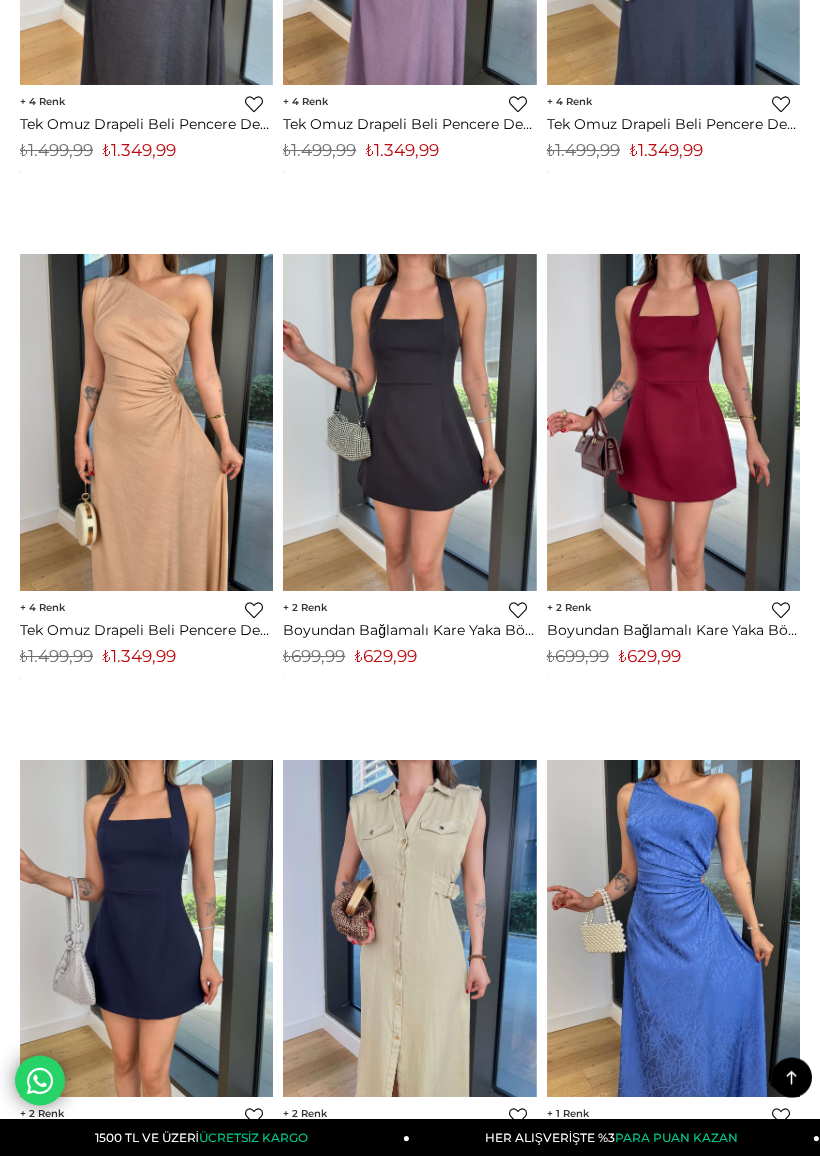 scroll, scrollTop: 11639, scrollLeft: 0, axis: vertical 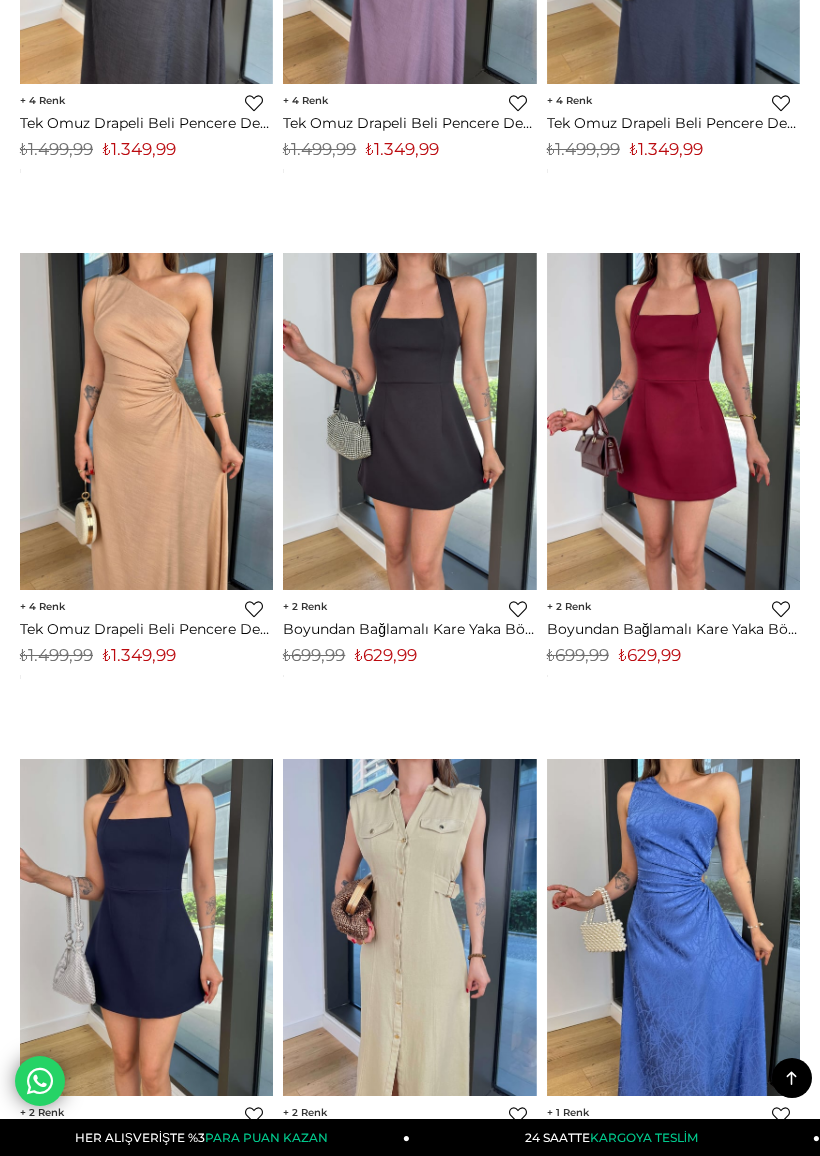 click at bounding box center [673, 422] 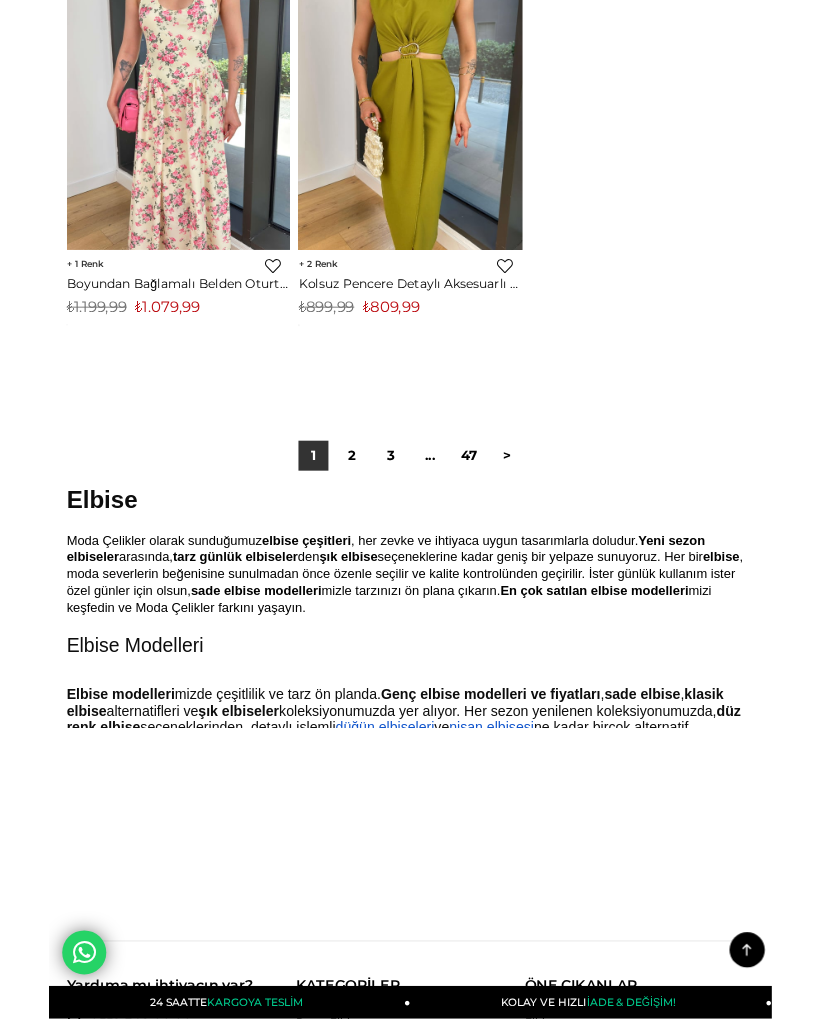 scroll, scrollTop: 13459, scrollLeft: 0, axis: vertical 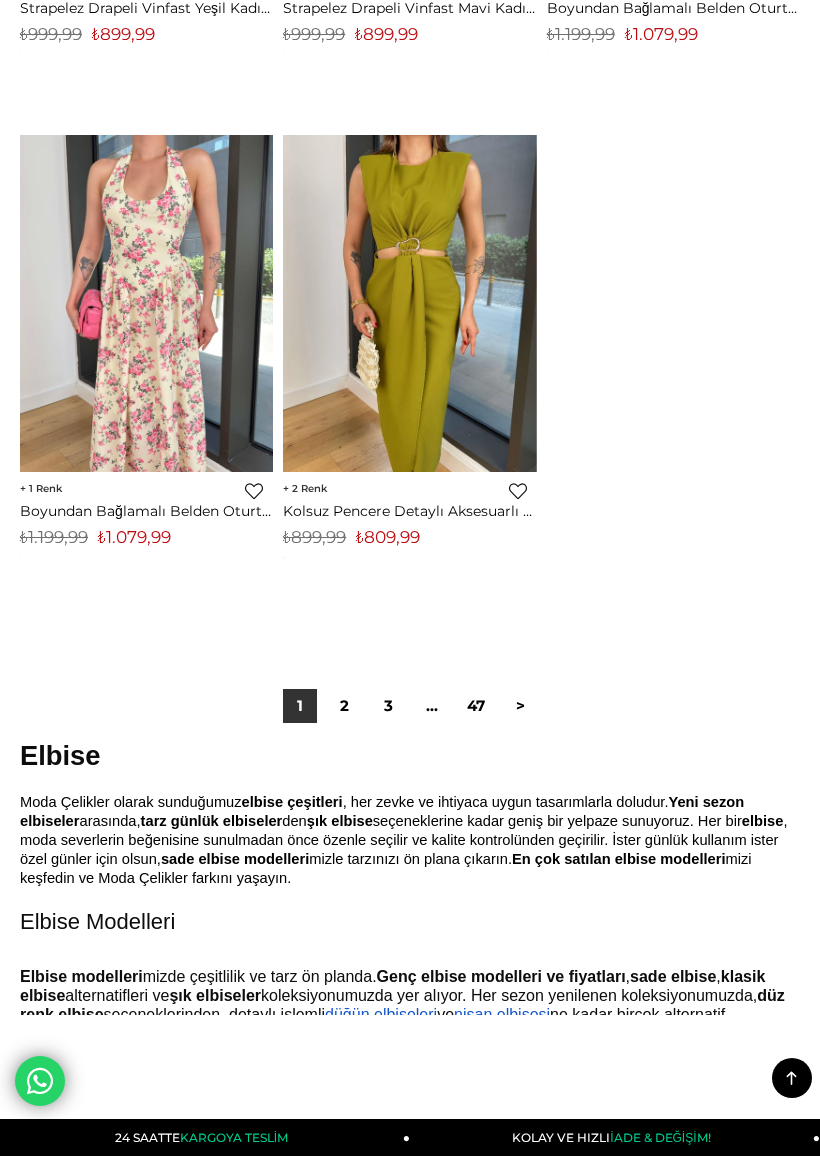 click on "2" at bounding box center [344, 706] 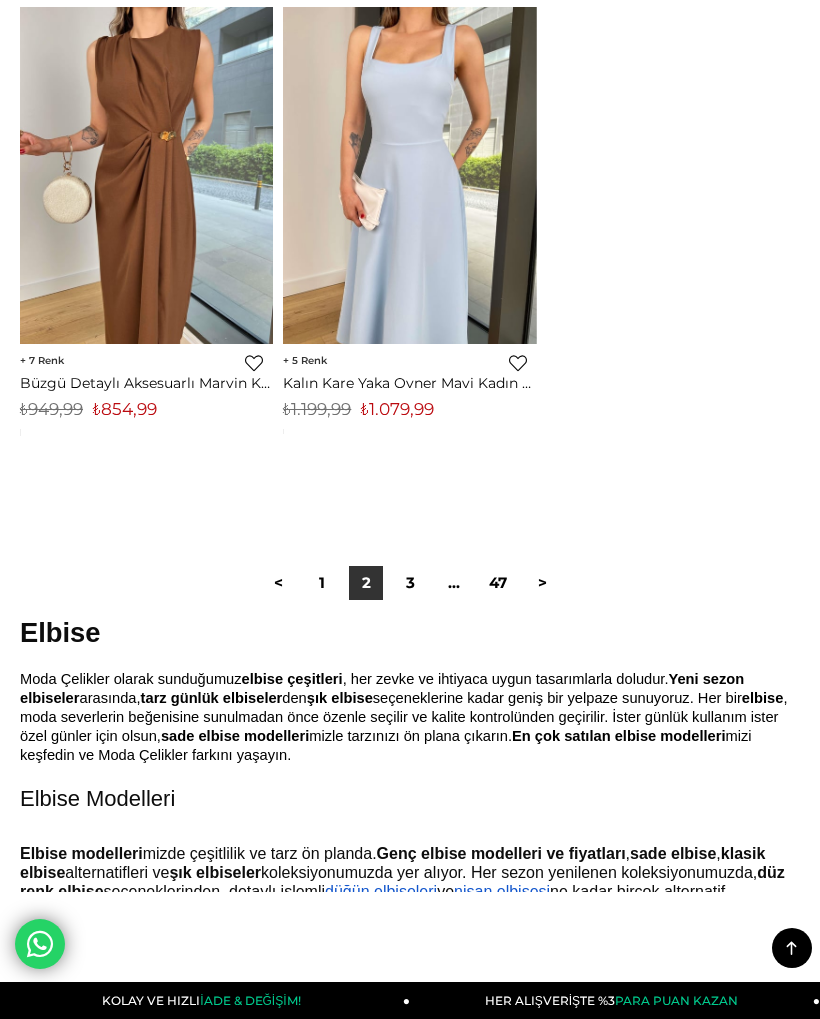 scroll, scrollTop: 13394, scrollLeft: 0, axis: vertical 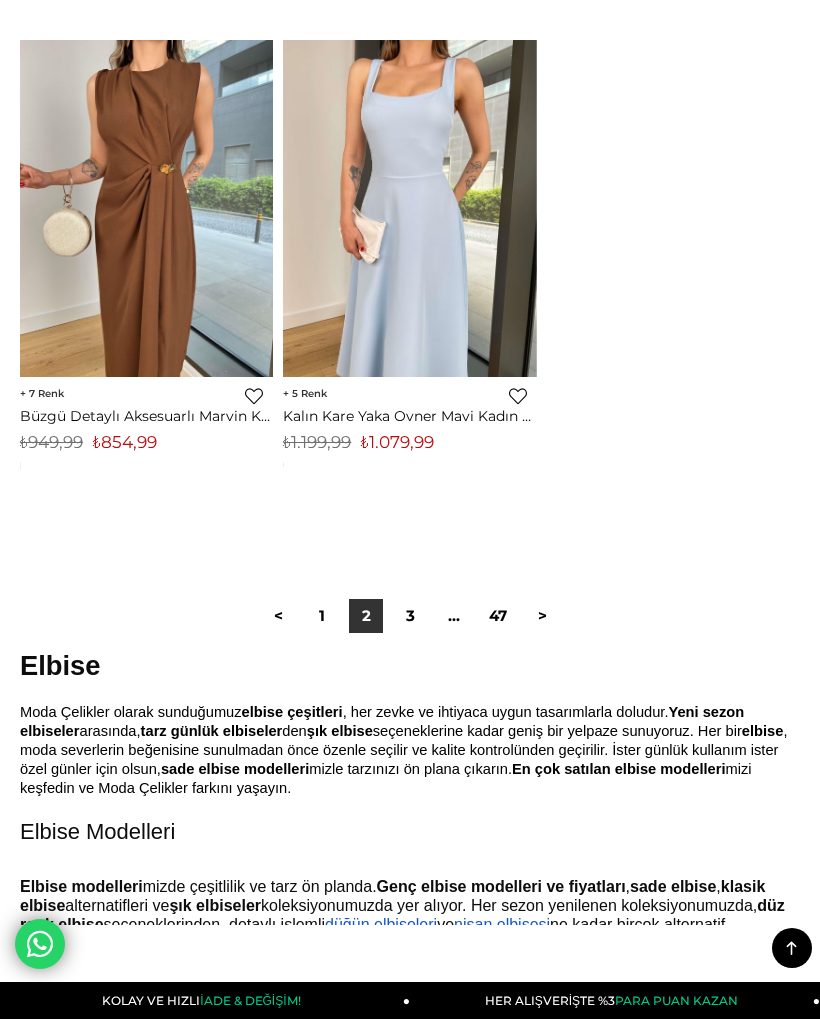 click on "3" at bounding box center [410, 616] 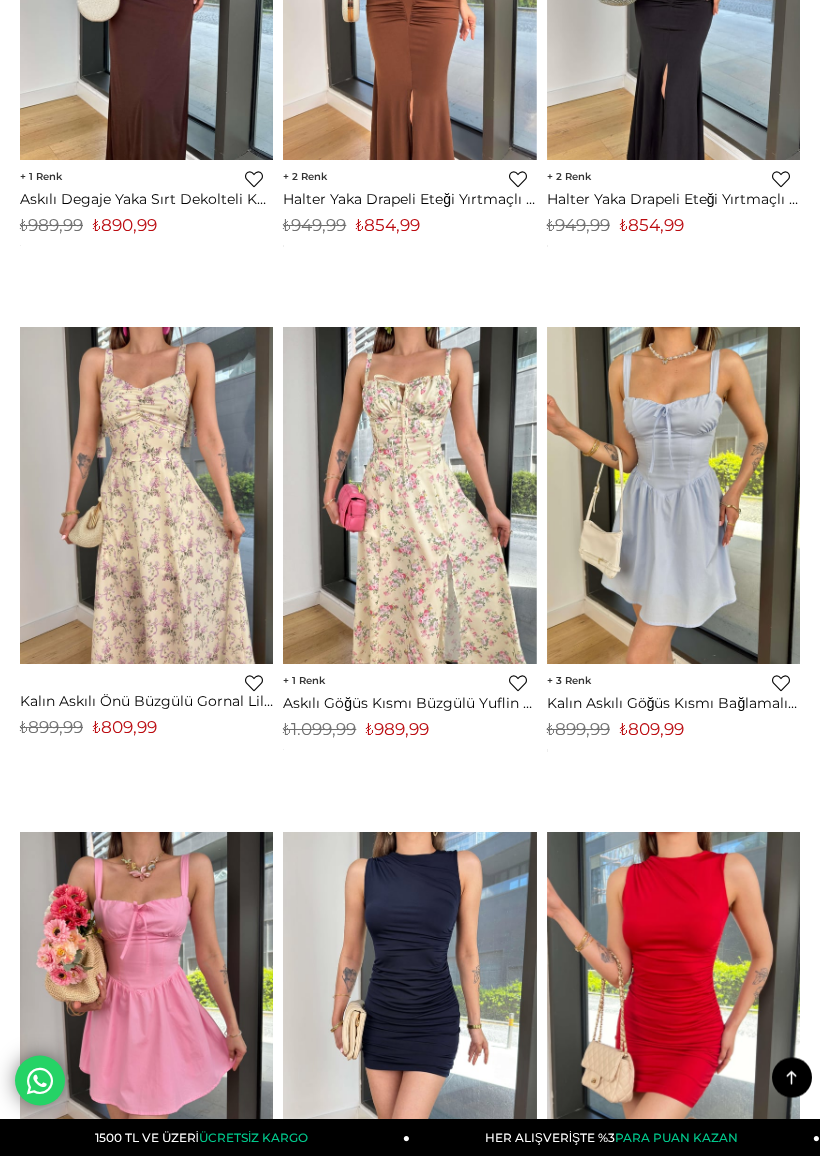 scroll, scrollTop: 3506, scrollLeft: 0, axis: vertical 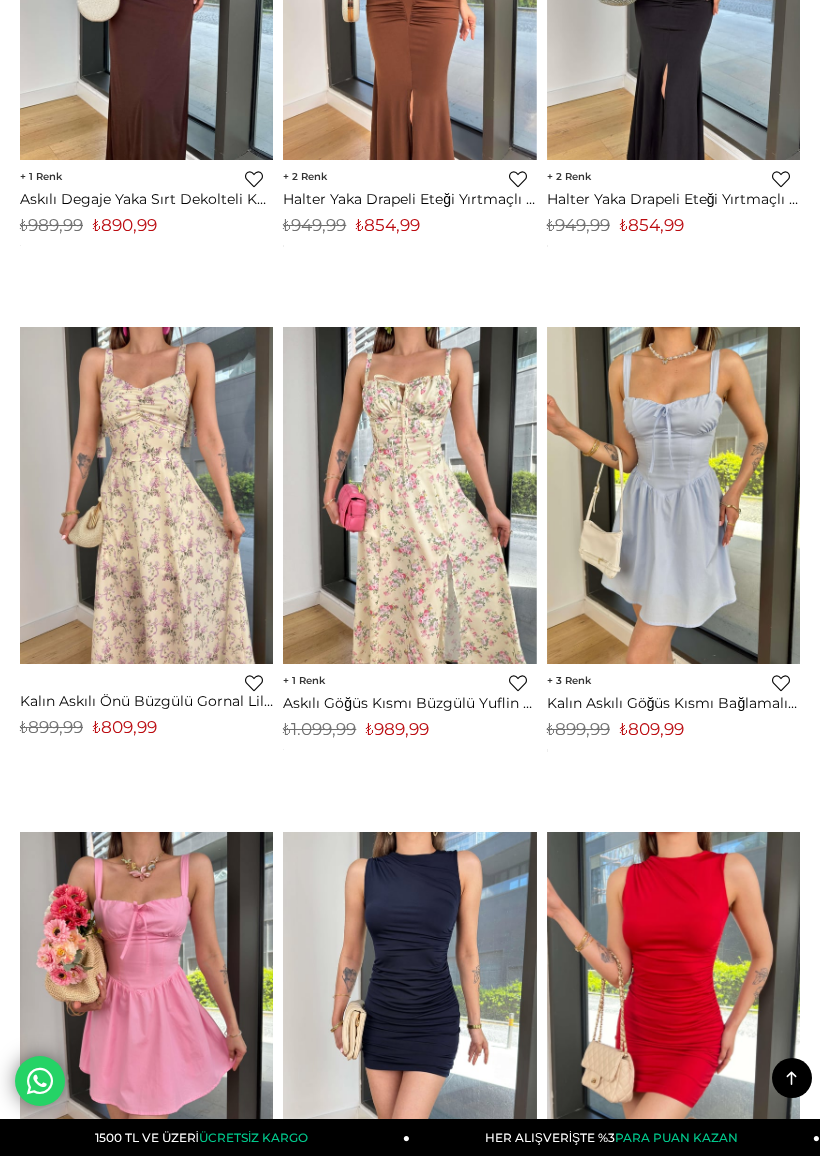 click at bounding box center [673, 495] 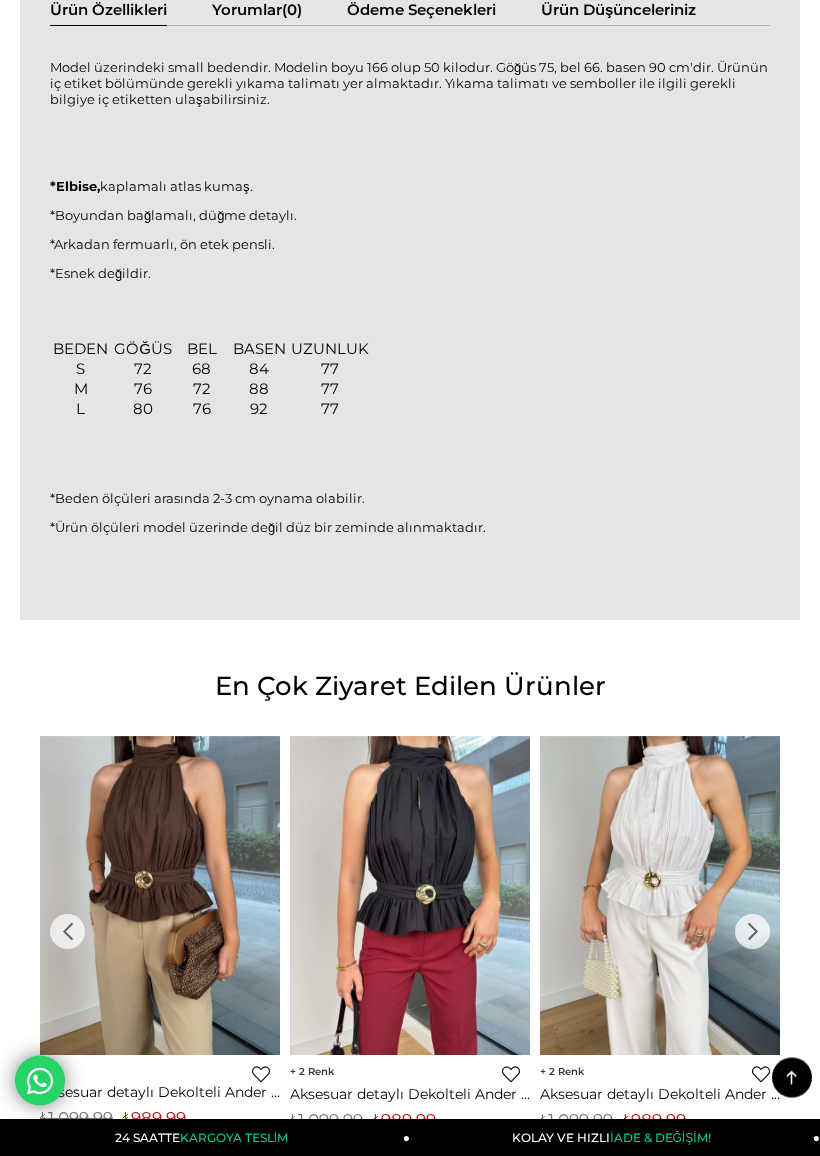 scroll, scrollTop: 1956, scrollLeft: 0, axis: vertical 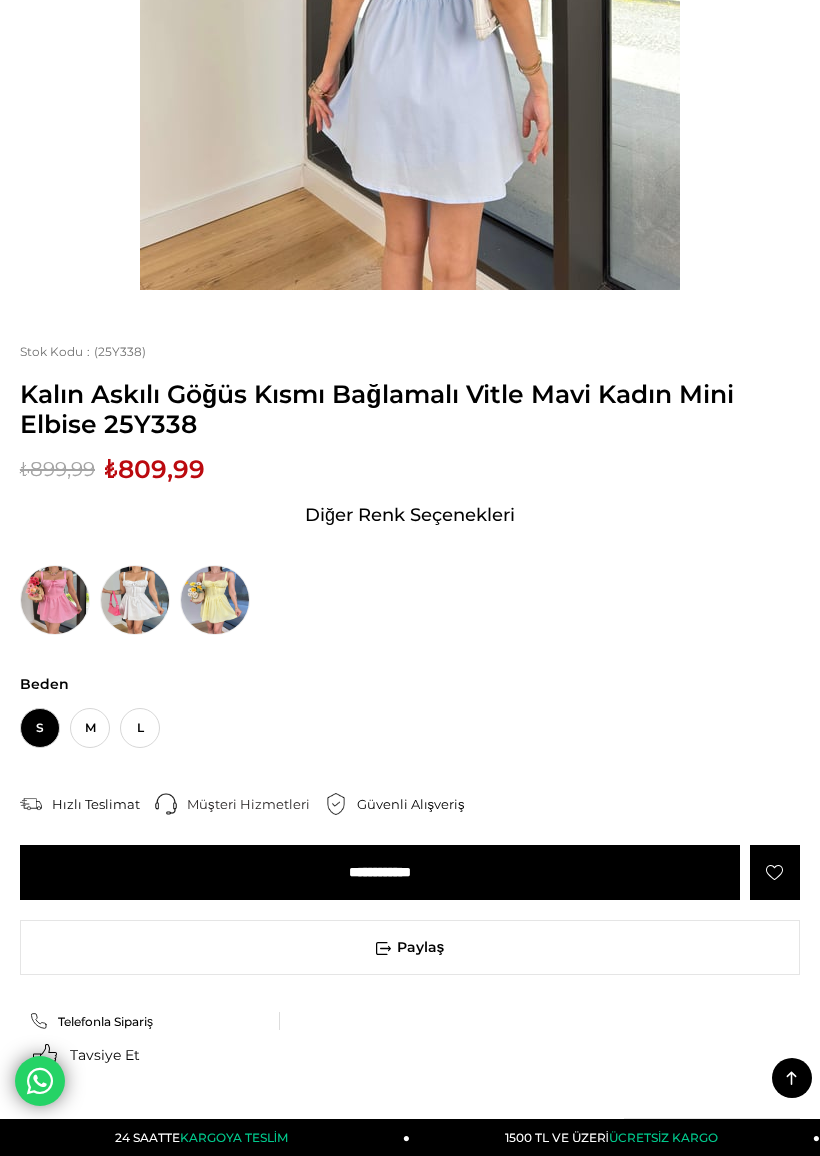 click at bounding box center [55, 600] 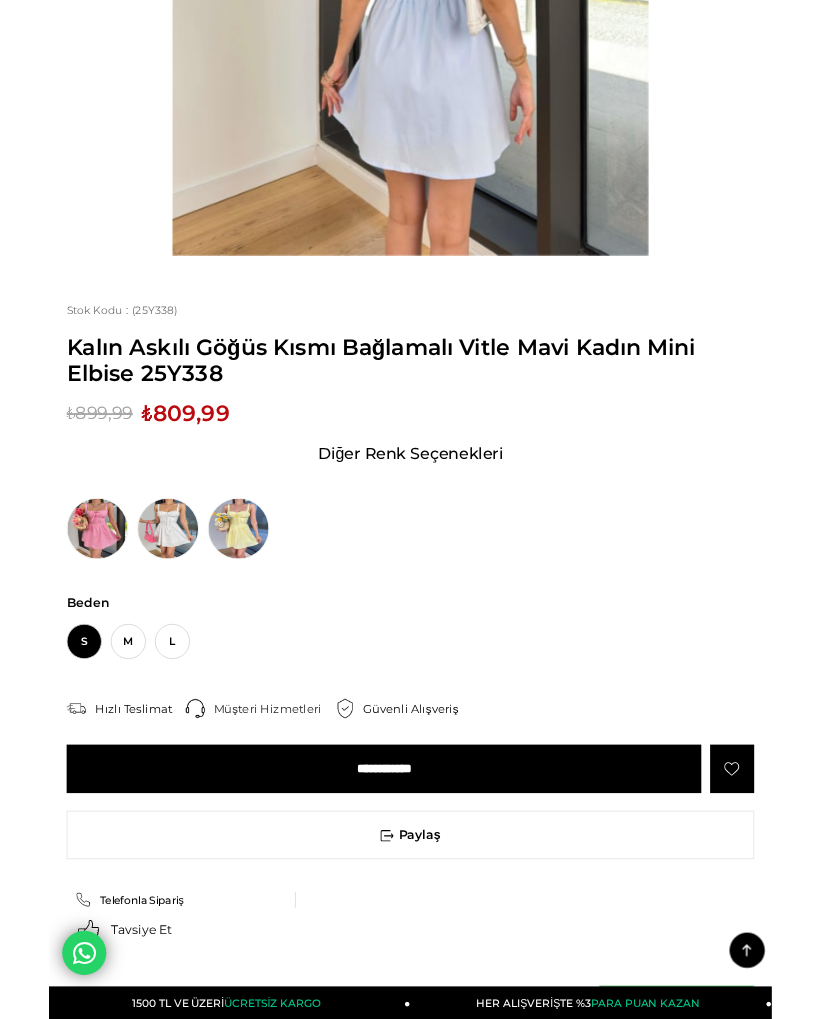 scroll, scrollTop: 750, scrollLeft: 0, axis: vertical 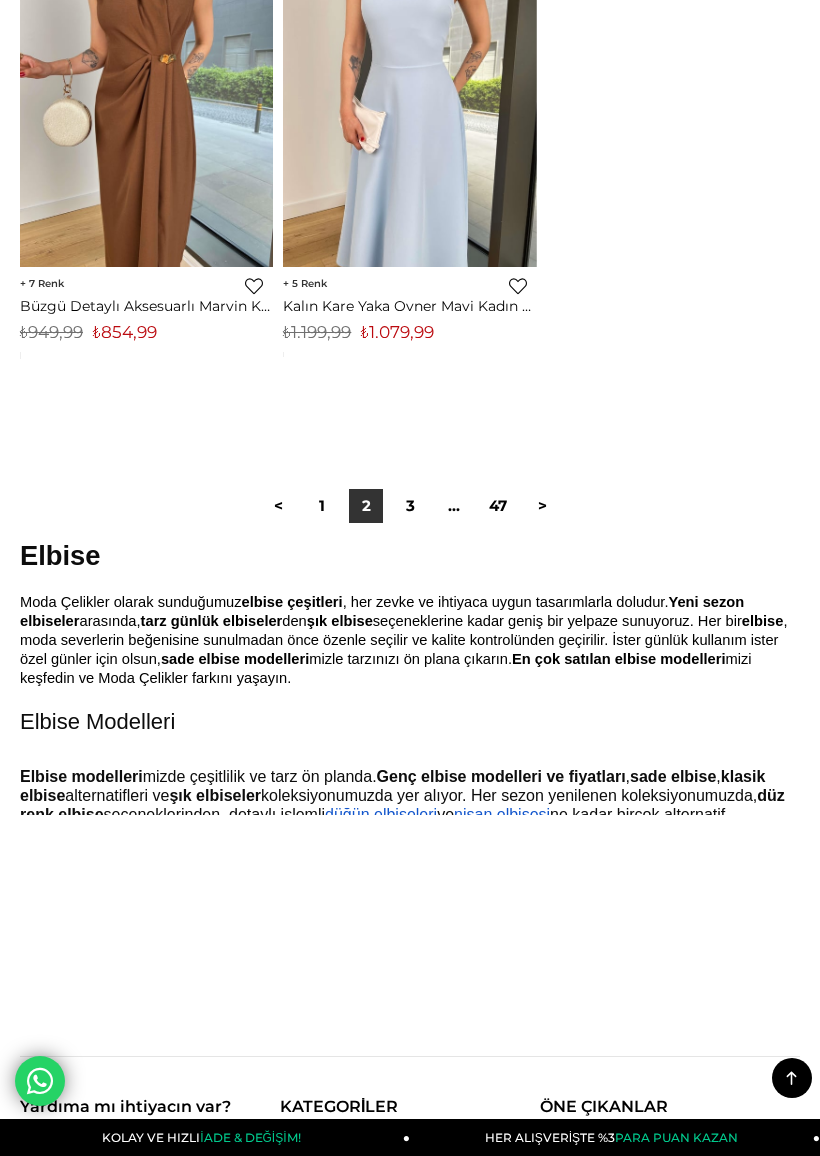 click on "3" at bounding box center [410, 506] 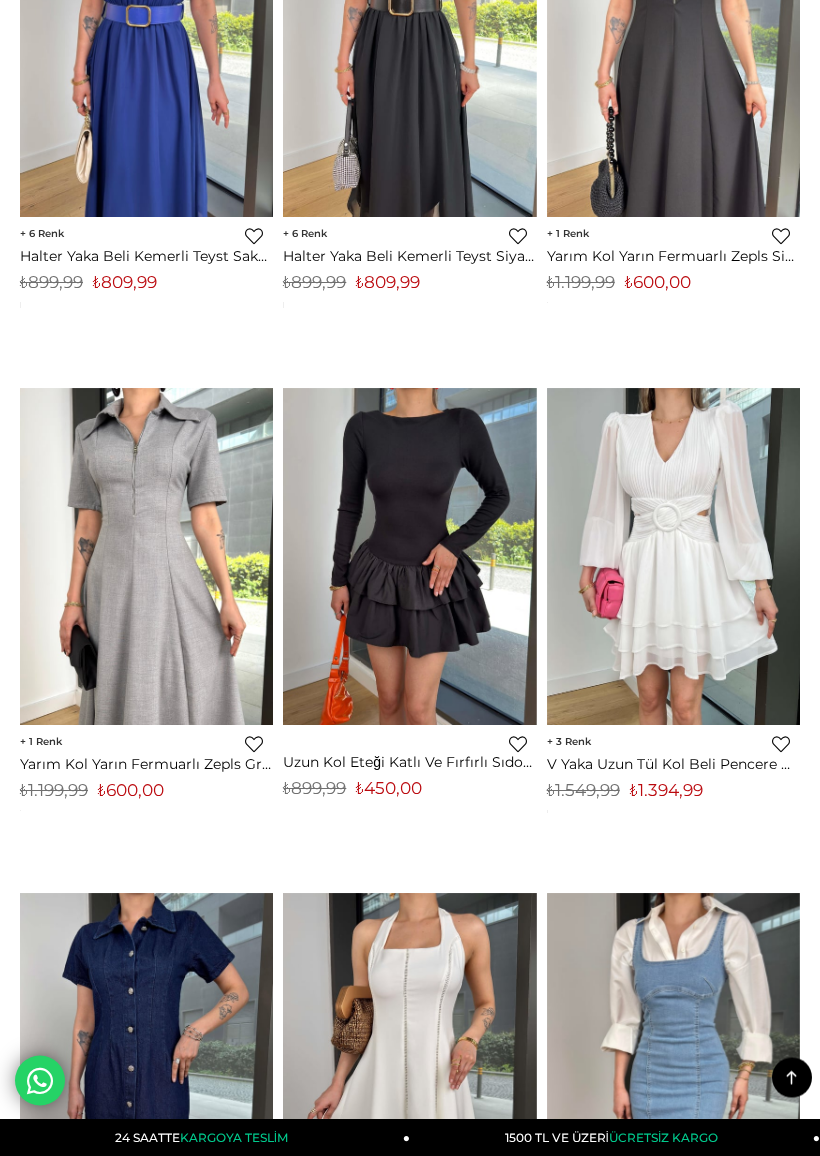 scroll, scrollTop: 10022, scrollLeft: 0, axis: vertical 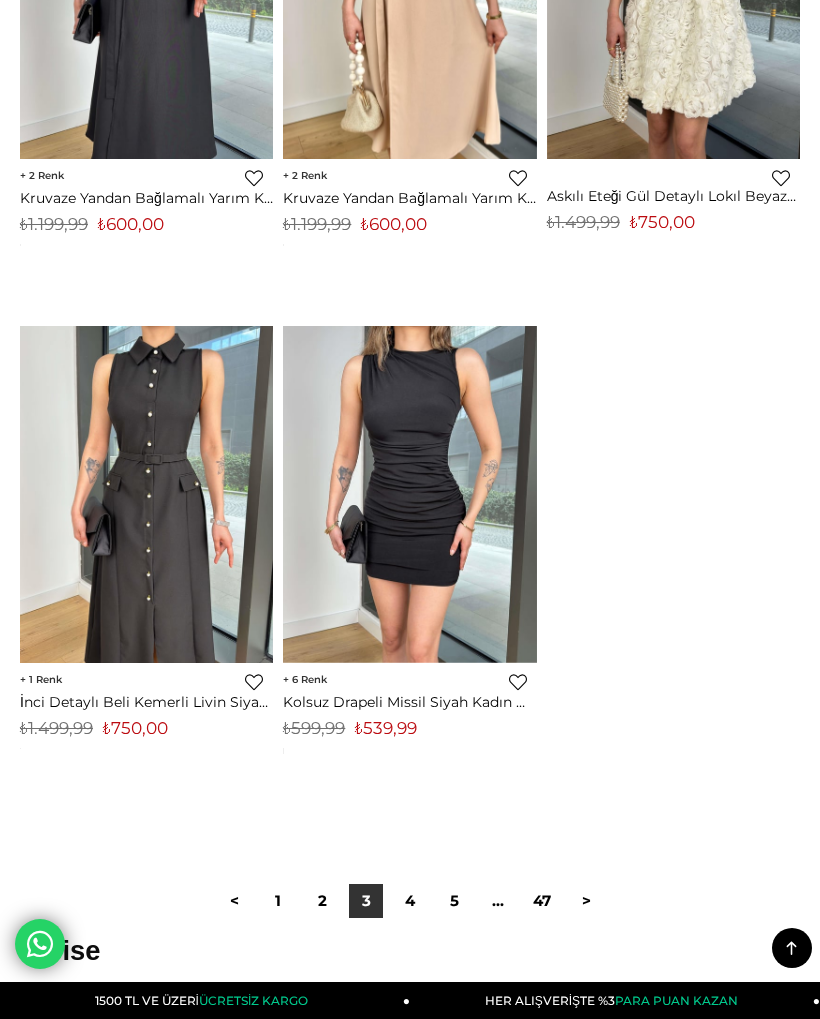 click on "4" at bounding box center [410, 901] 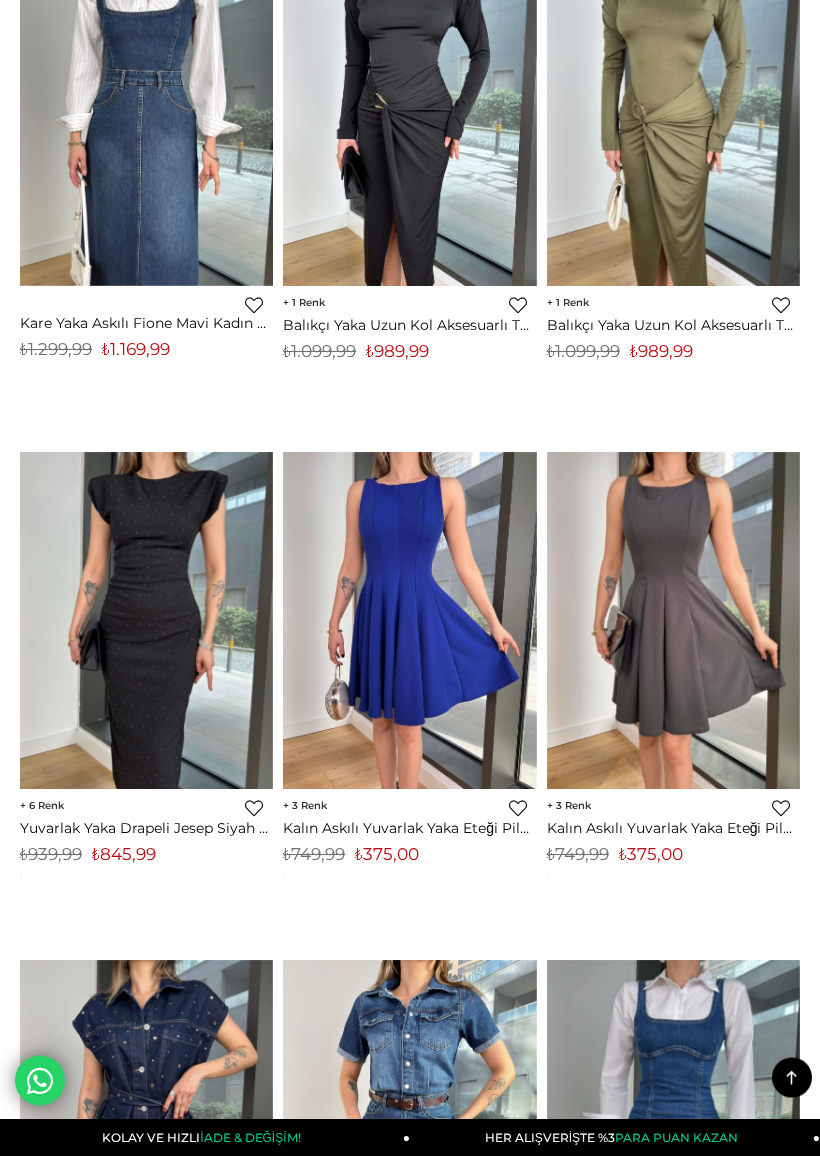 scroll, scrollTop: 6398, scrollLeft: 0, axis: vertical 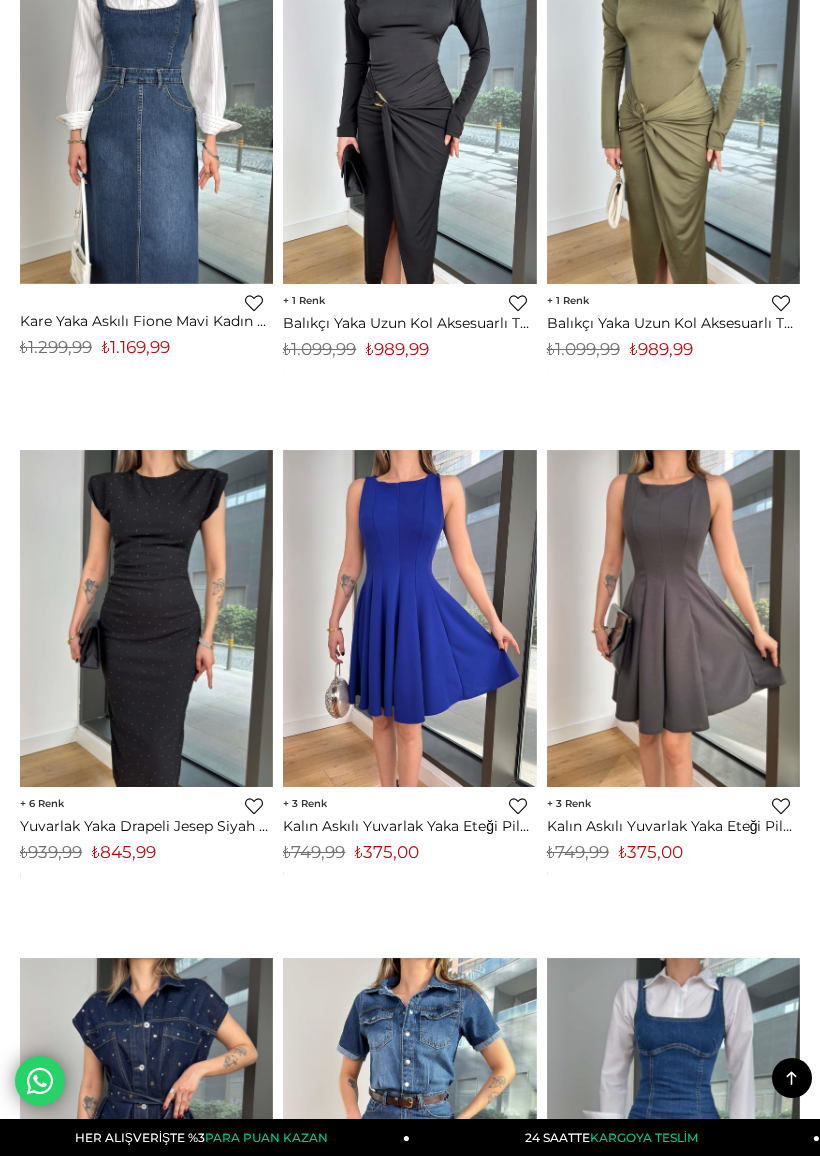 click at bounding box center (409, 619) 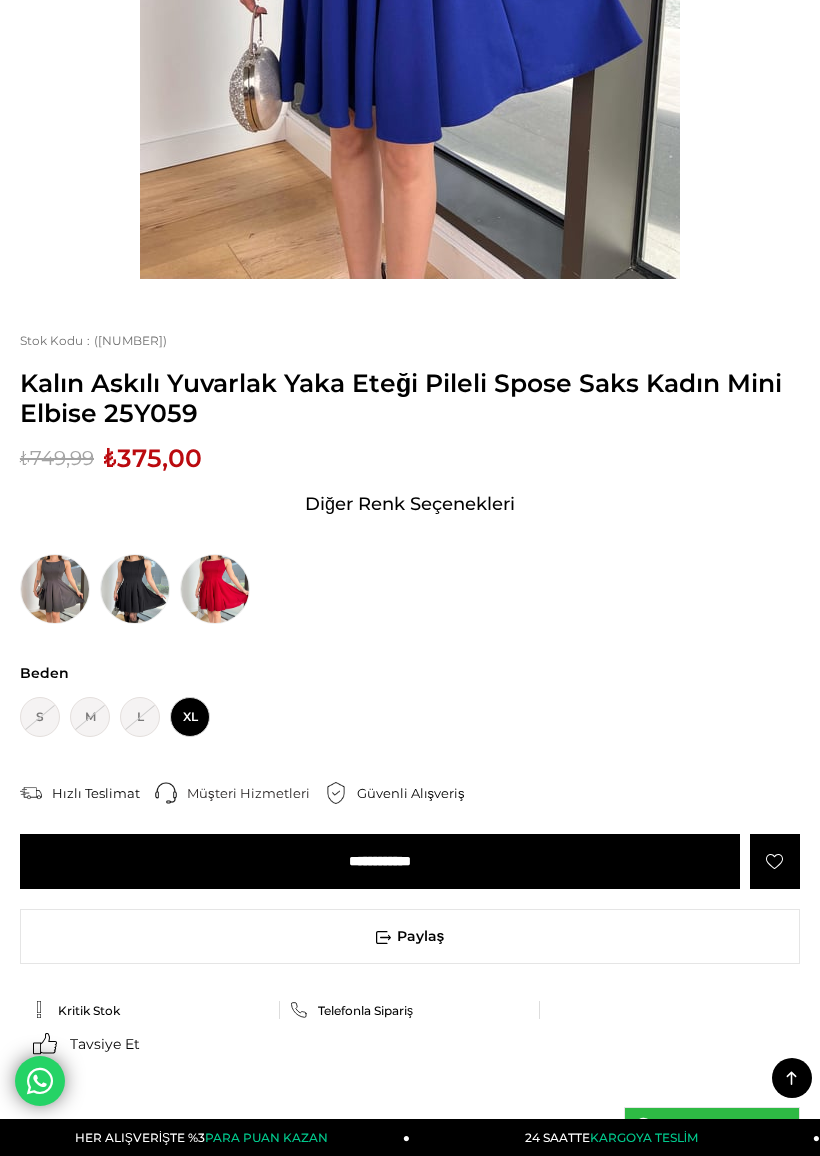 scroll, scrollTop: 709, scrollLeft: 0, axis: vertical 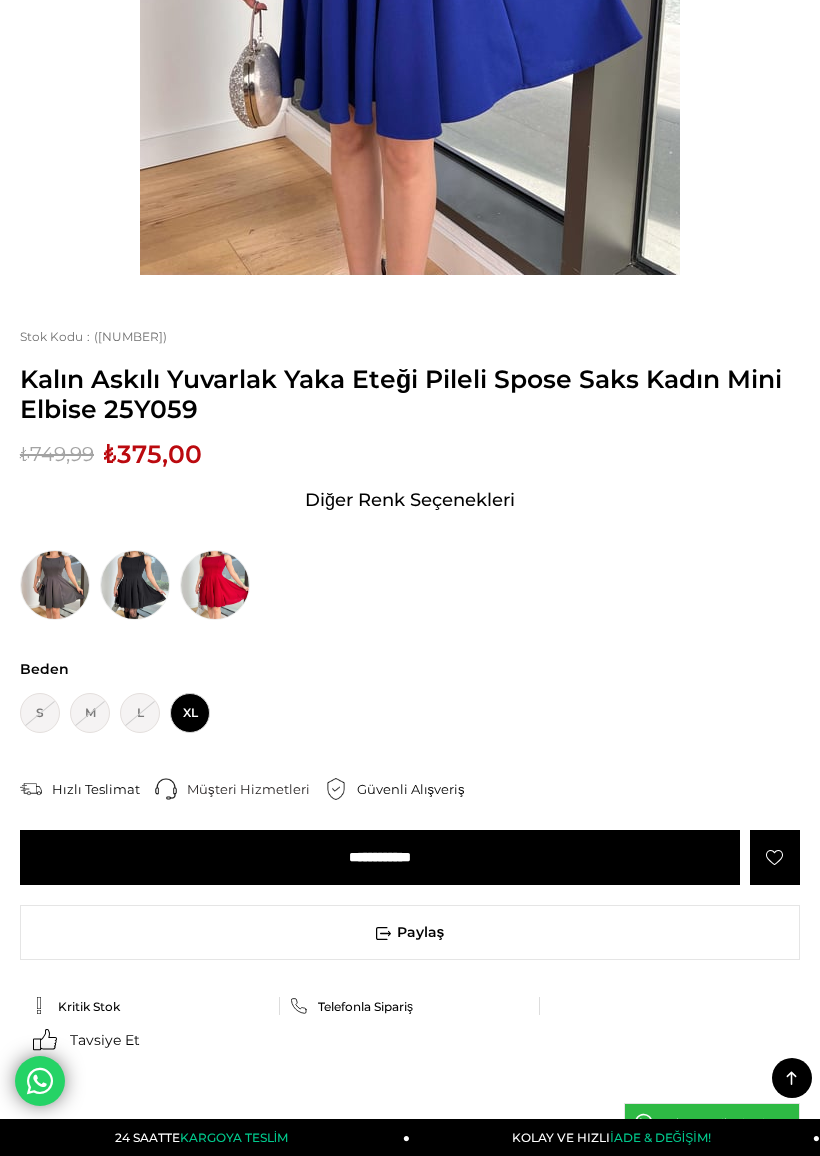 click at bounding box center (215, 585) 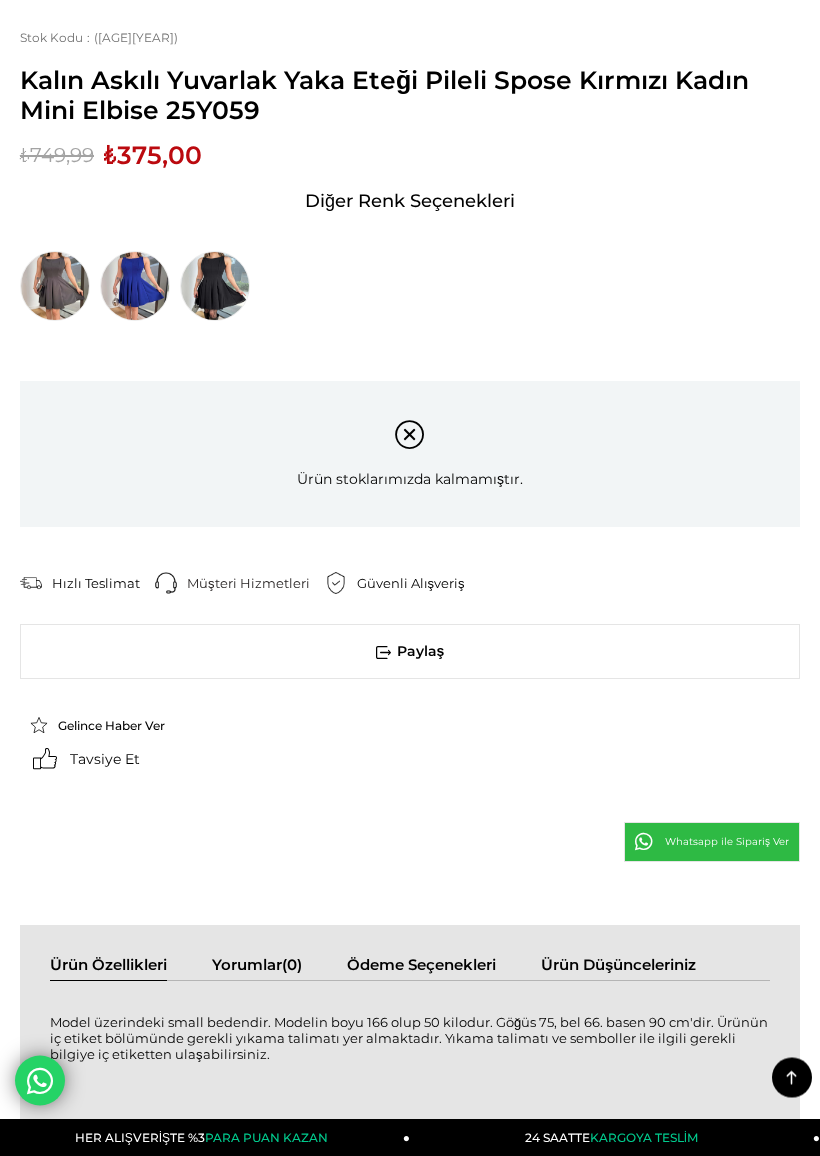 scroll, scrollTop: 1008, scrollLeft: 0, axis: vertical 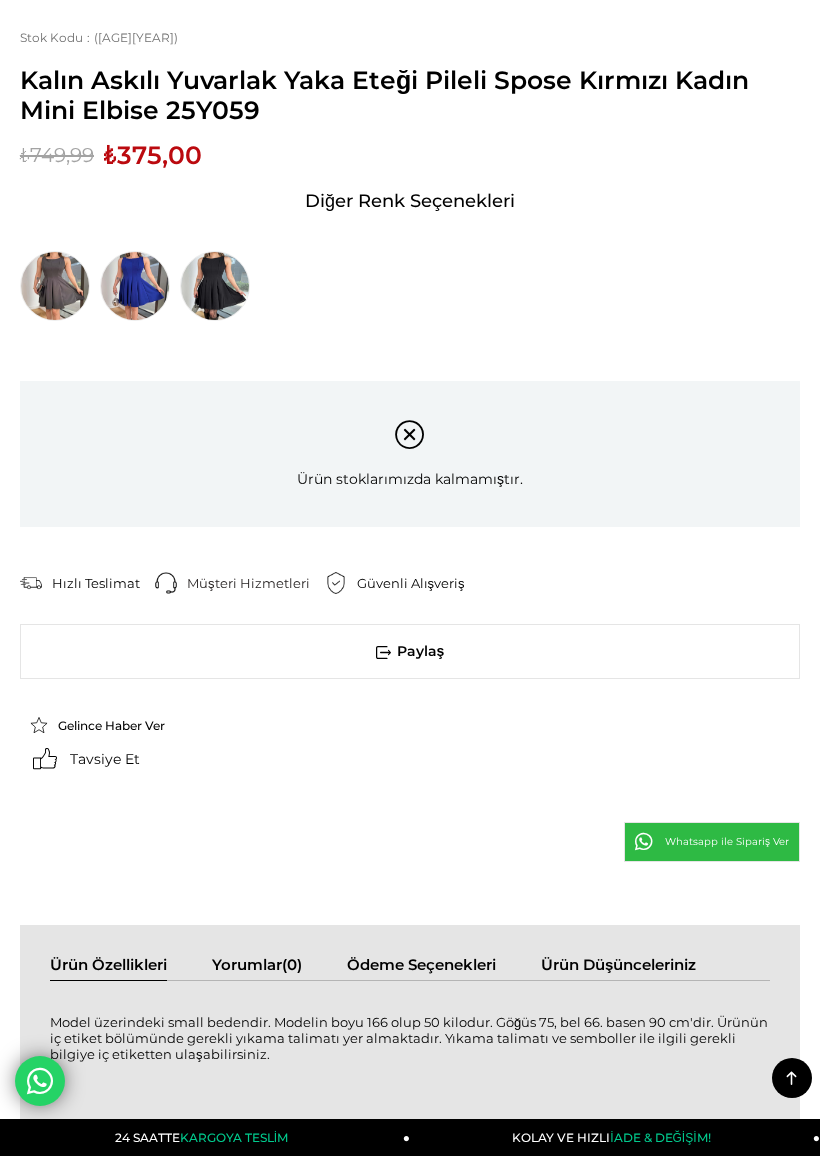 click at bounding box center [135, 286] 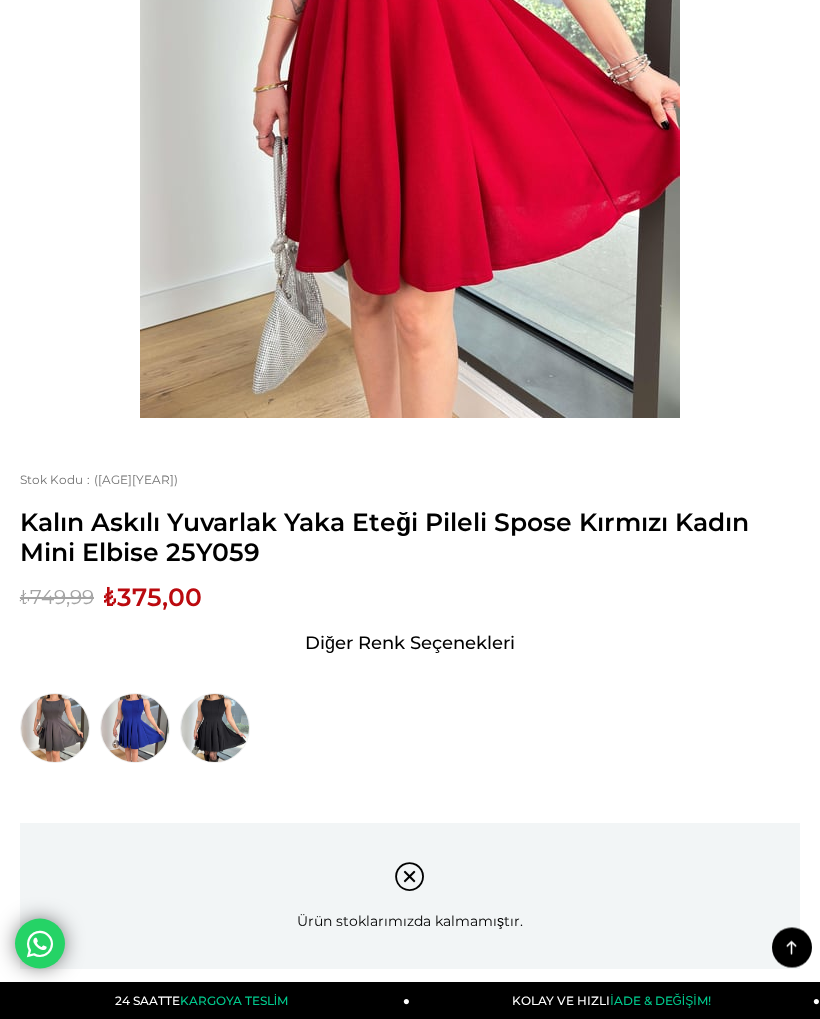 scroll, scrollTop: 550, scrollLeft: 0, axis: vertical 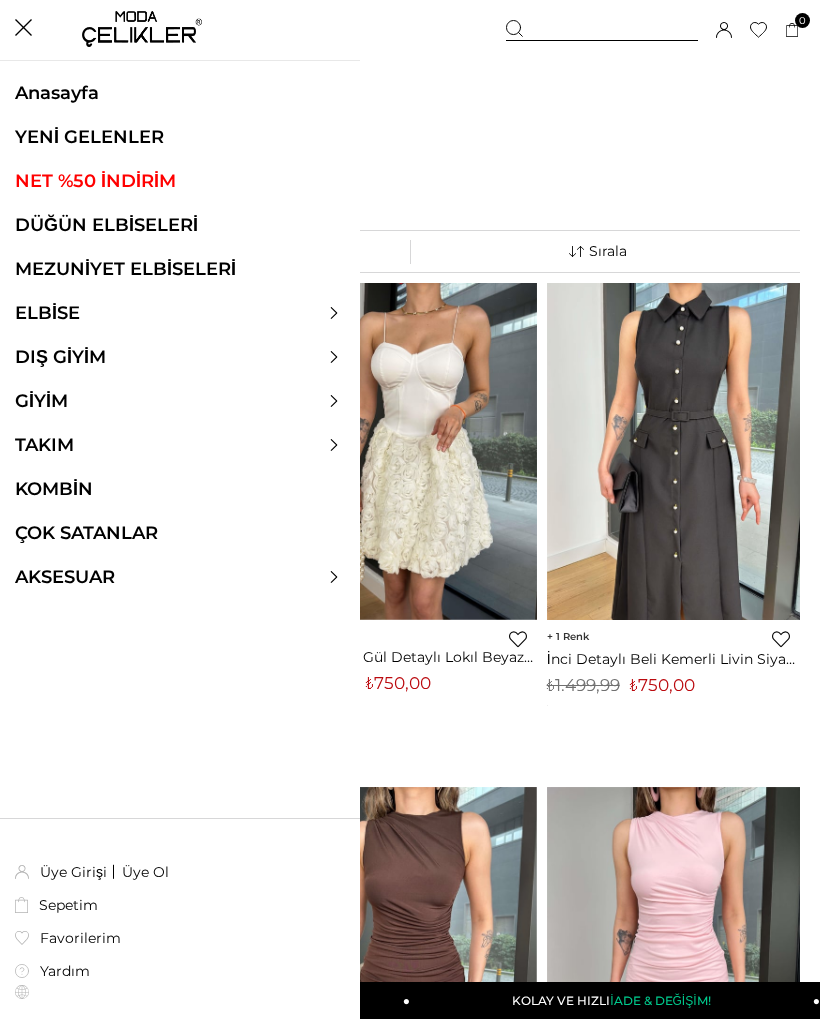 click on "Kaydettigim Filtreyi Kullan
Filtreleme
Sıralama
Filtreleme Stoktakiler
Kategoriler
Elbise
Triko Elbise
Davet Elbisesi
Uzun Elbise
Kışlık Elbise
Balon Kol Elbise
Mavi Elbise
Straplez Elbise
Yırtmaçlı Elbise
Kokteyl Elbisesi
After Party Elbisesi
Askılı Elbise
Payetli Elbise
Bayramlık Elbise" at bounding box center [410, 7026] 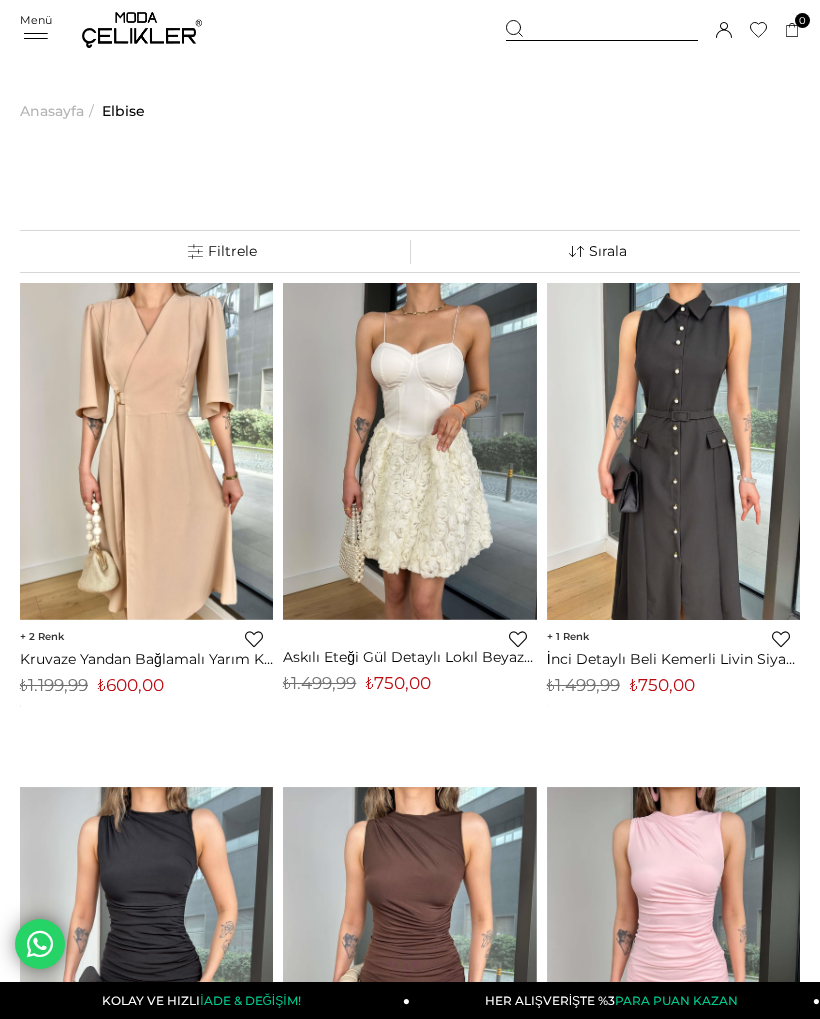 click on "Filtreleme" at bounding box center (222, 251) 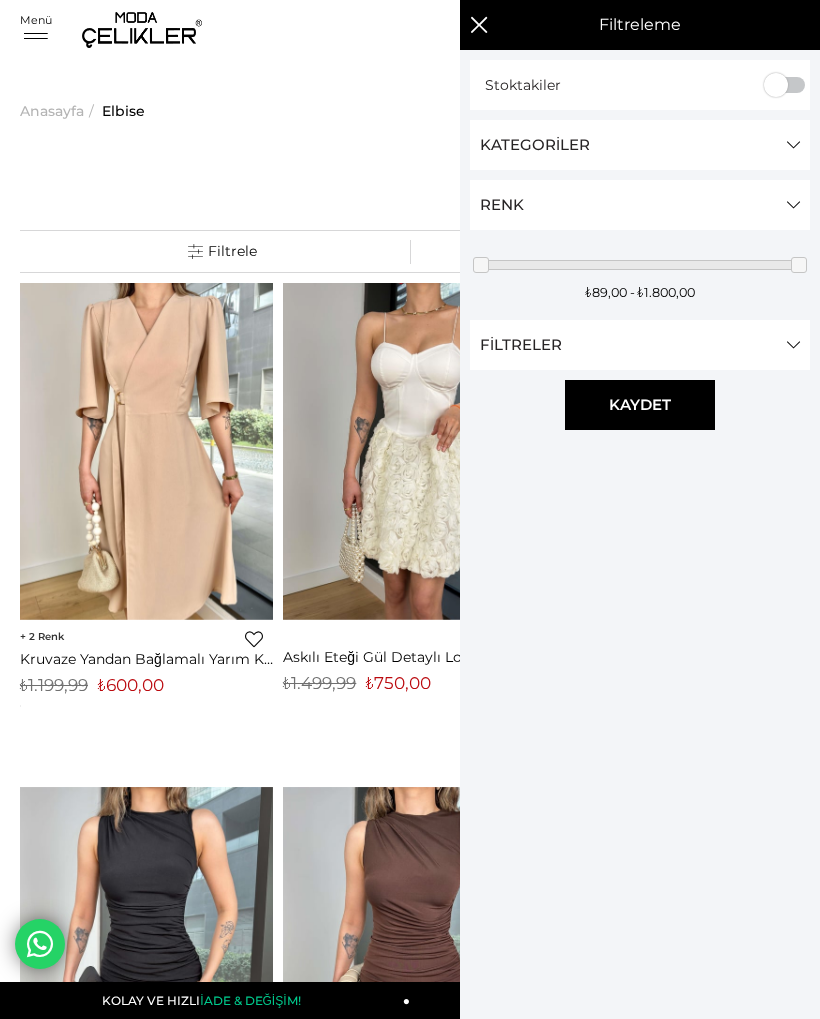 click on "Renk" at bounding box center [640, 205] 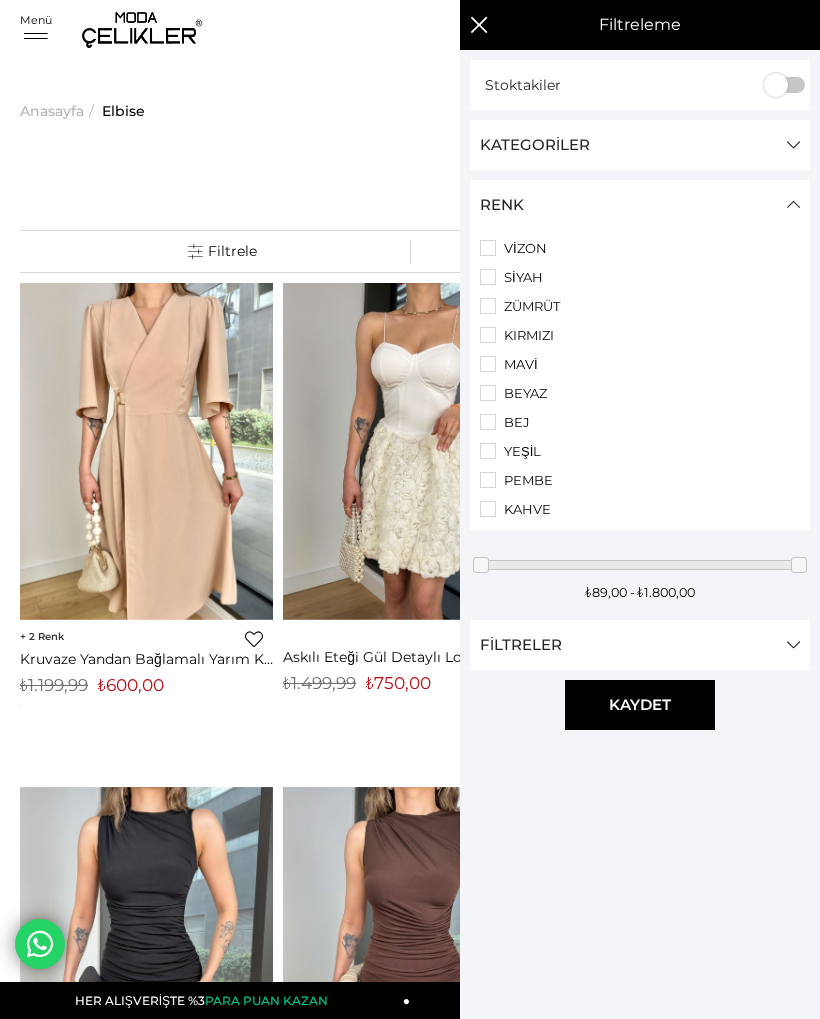 click on "Kategoriler" at bounding box center (640, 145) 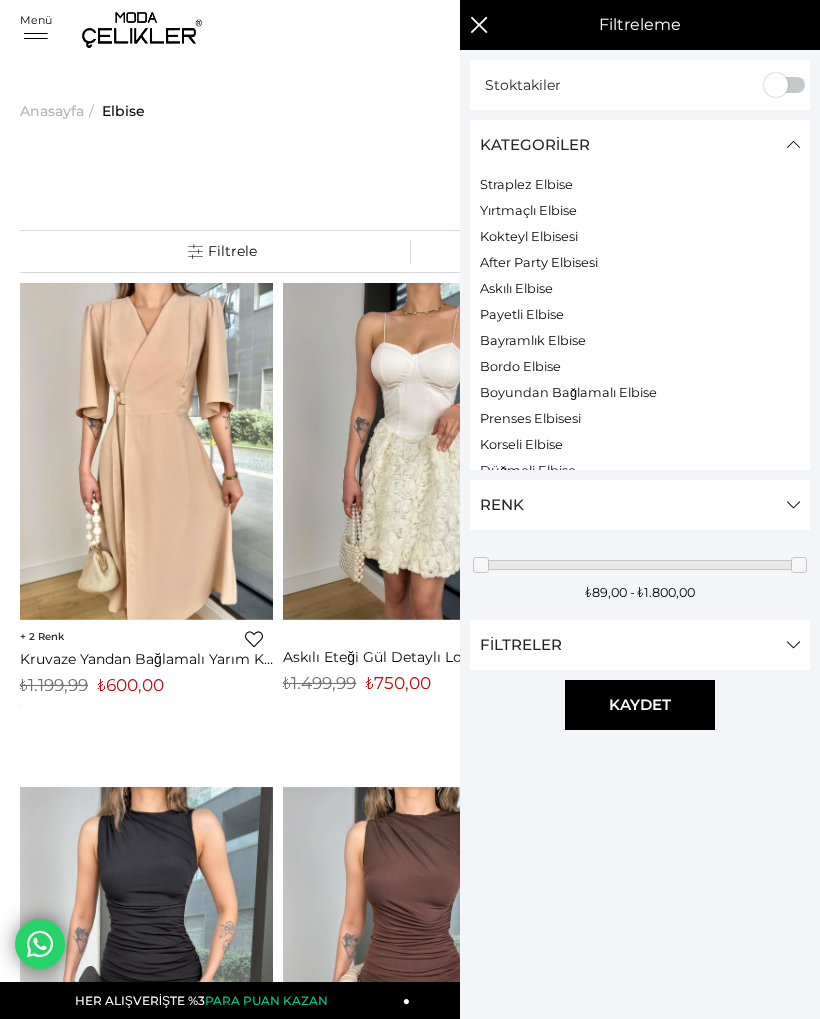 scroll, scrollTop: 187, scrollLeft: 0, axis: vertical 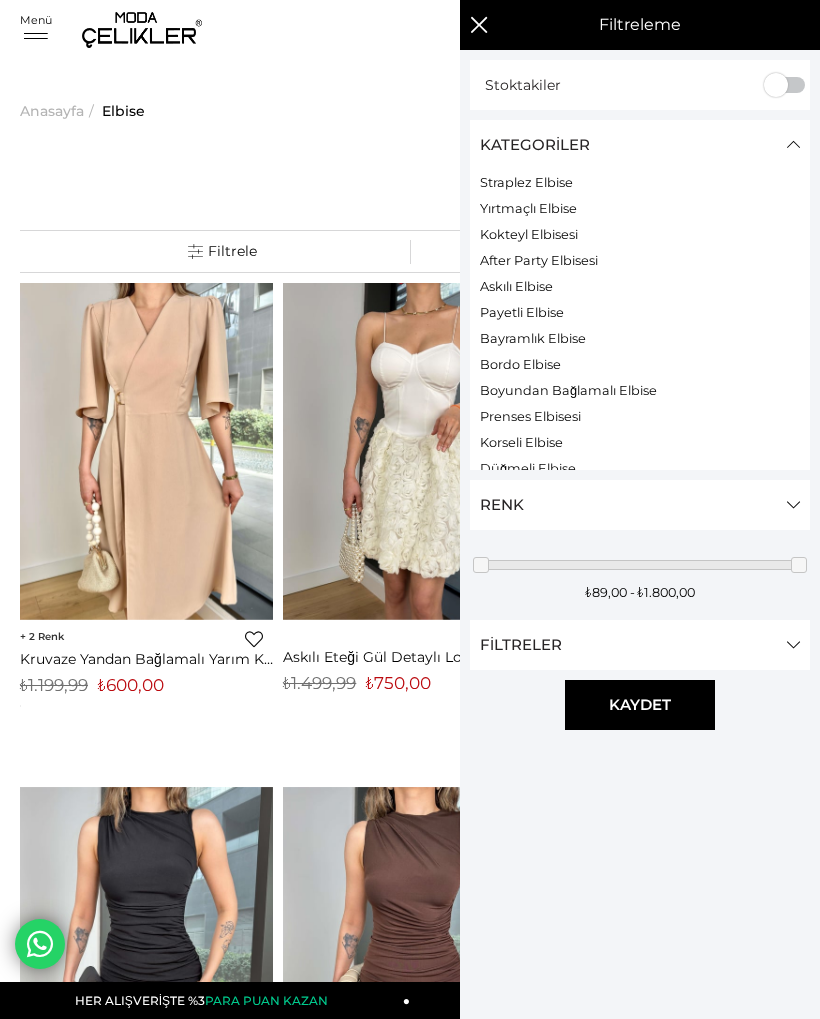 click on "Renk" at bounding box center (640, 505) 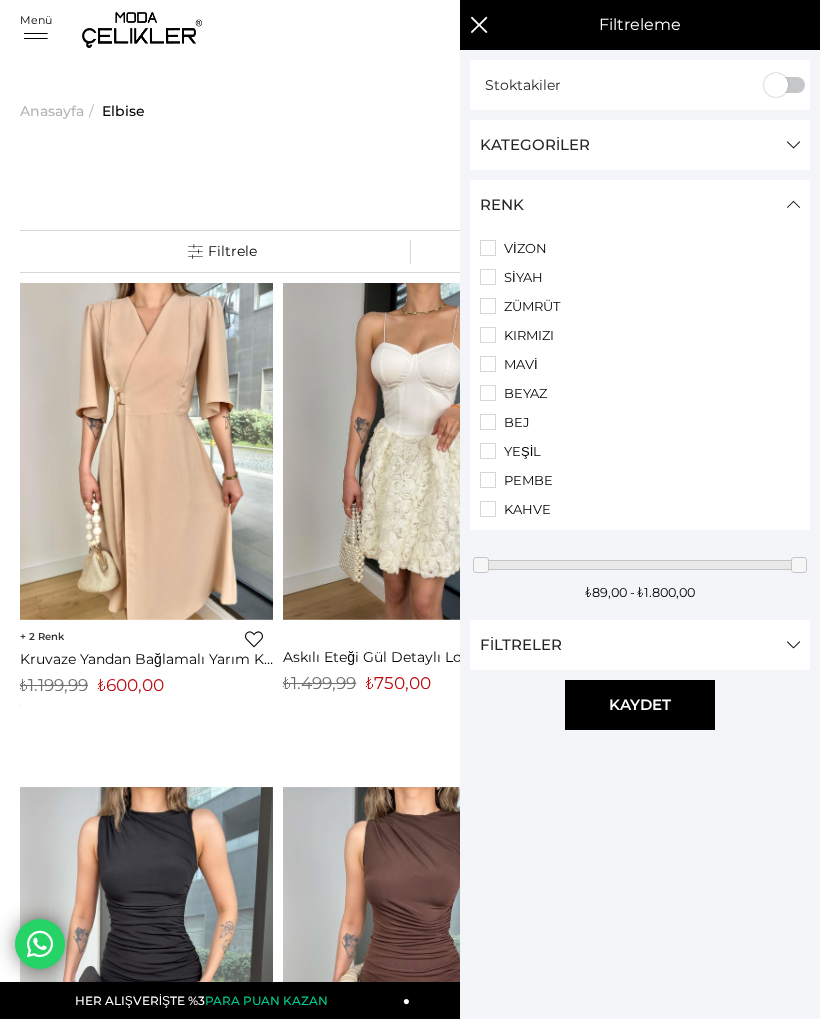 click on "Filtreler" at bounding box center (640, 645) 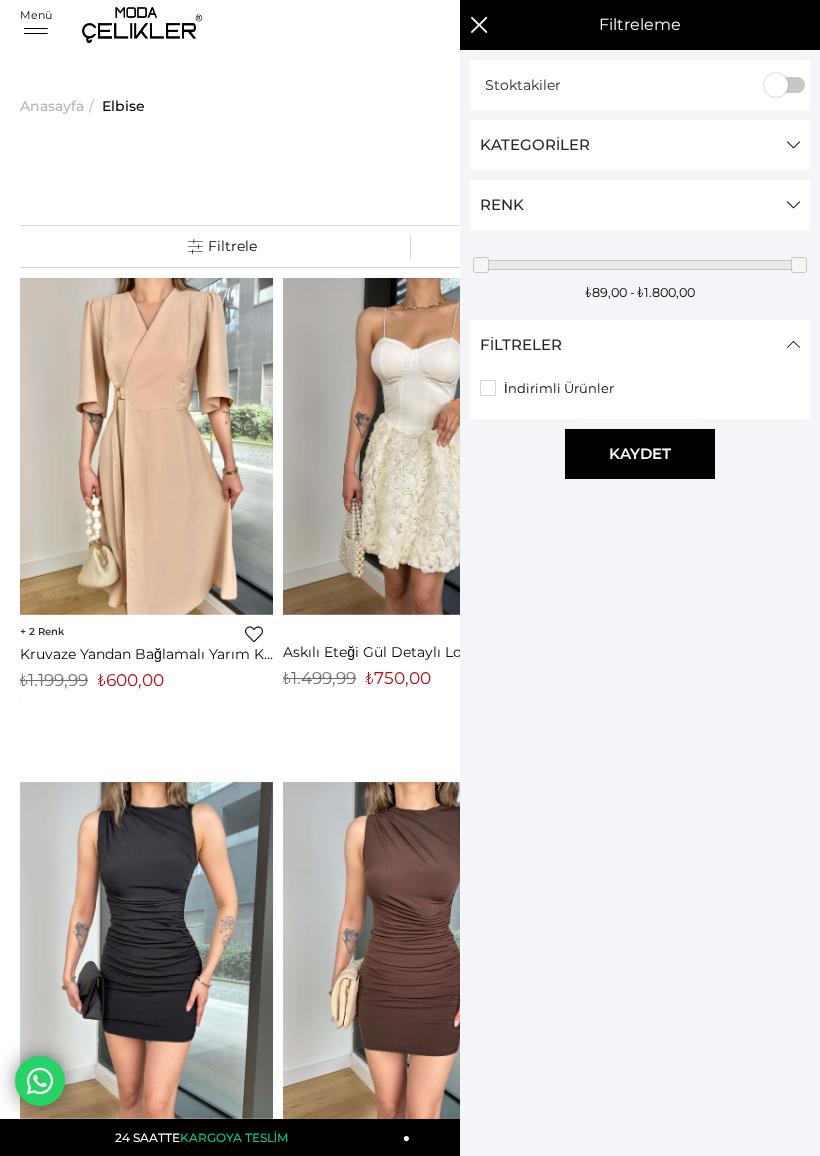 scroll, scrollTop: 4, scrollLeft: 0, axis: vertical 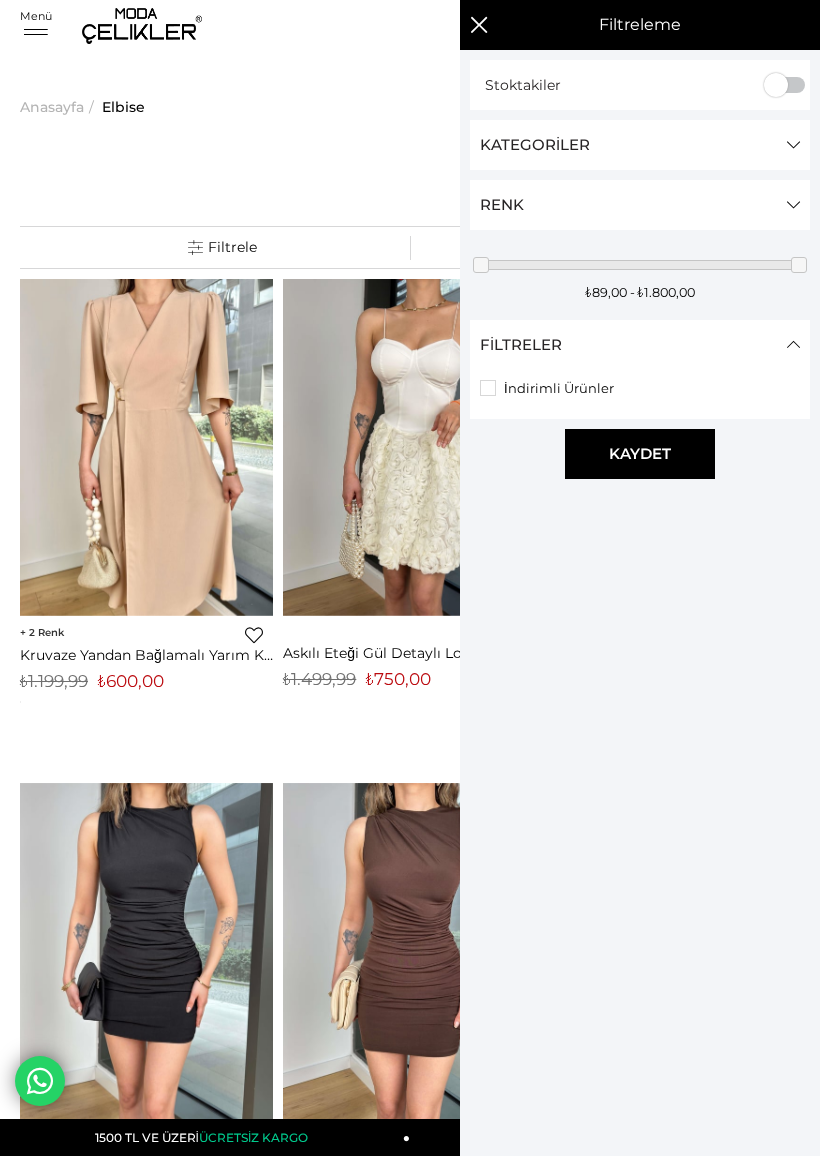 click on "Stoktakiler" at bounding box center (640, 85) 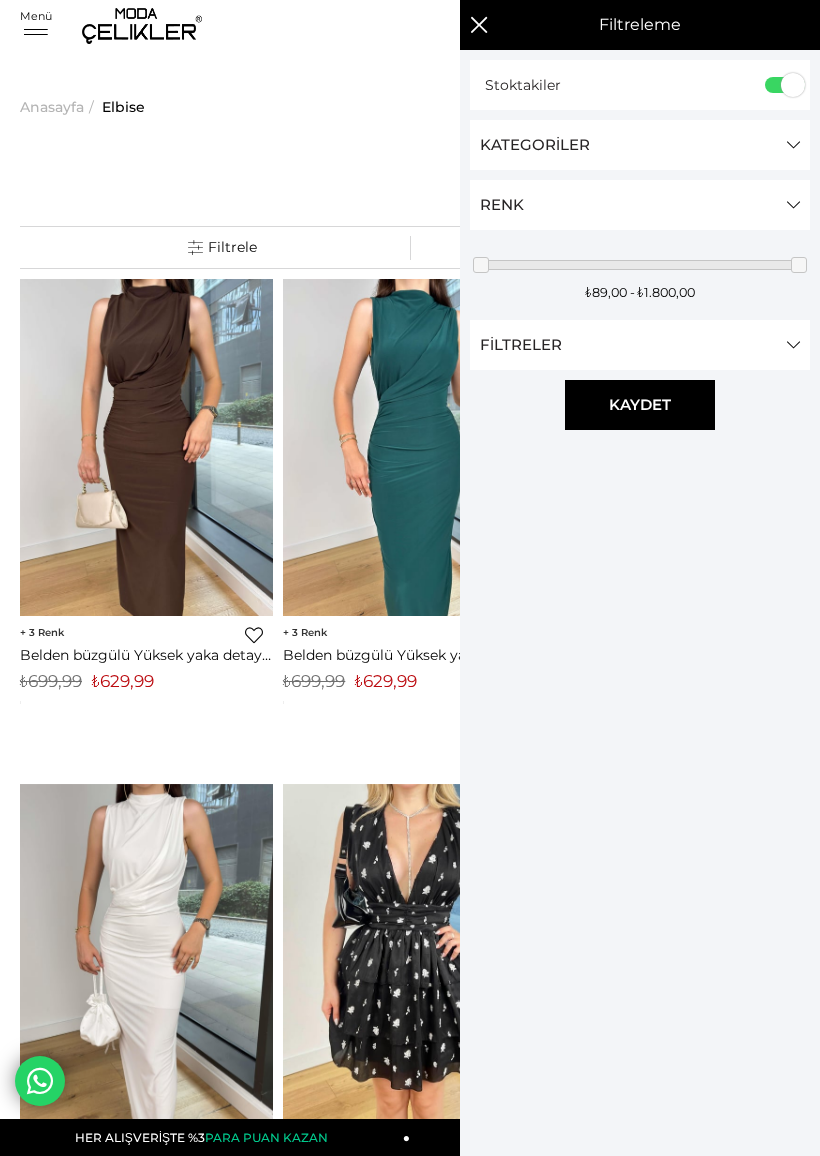 click on "Kategoriler" at bounding box center (640, 145) 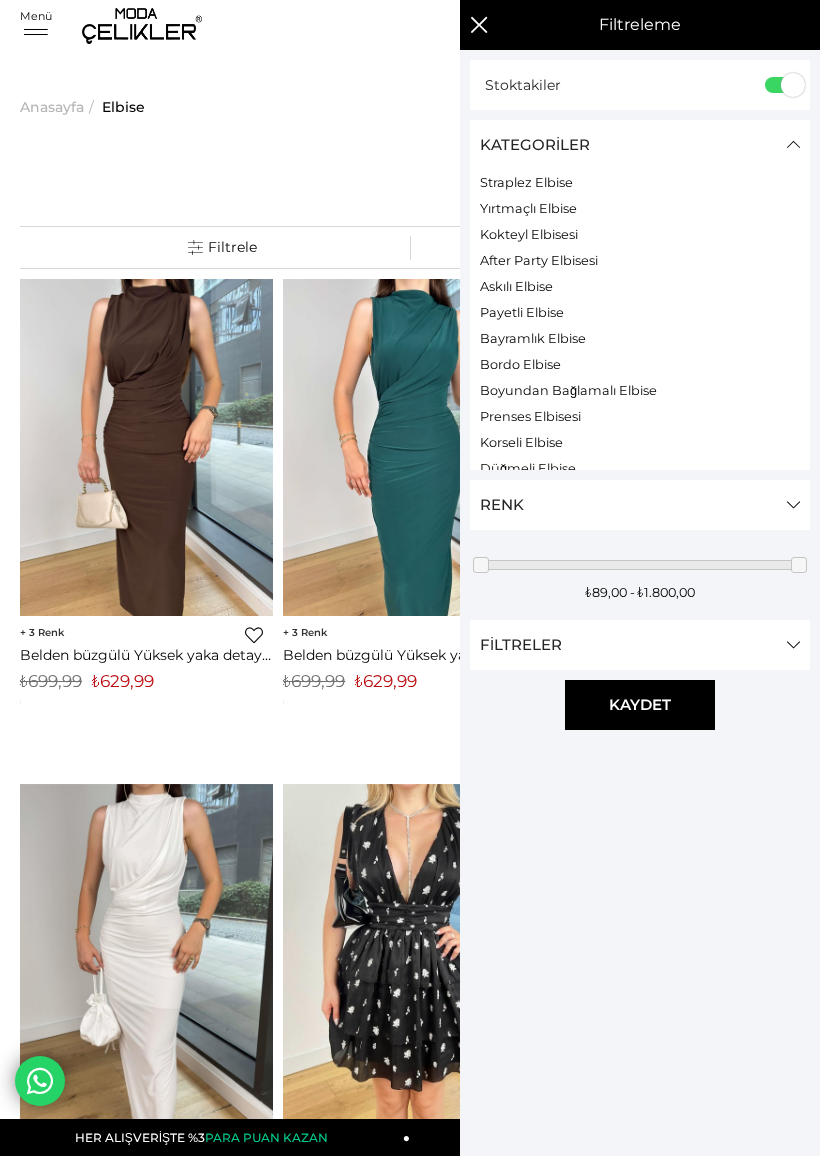 click on "Kategoriler" at bounding box center (640, 145) 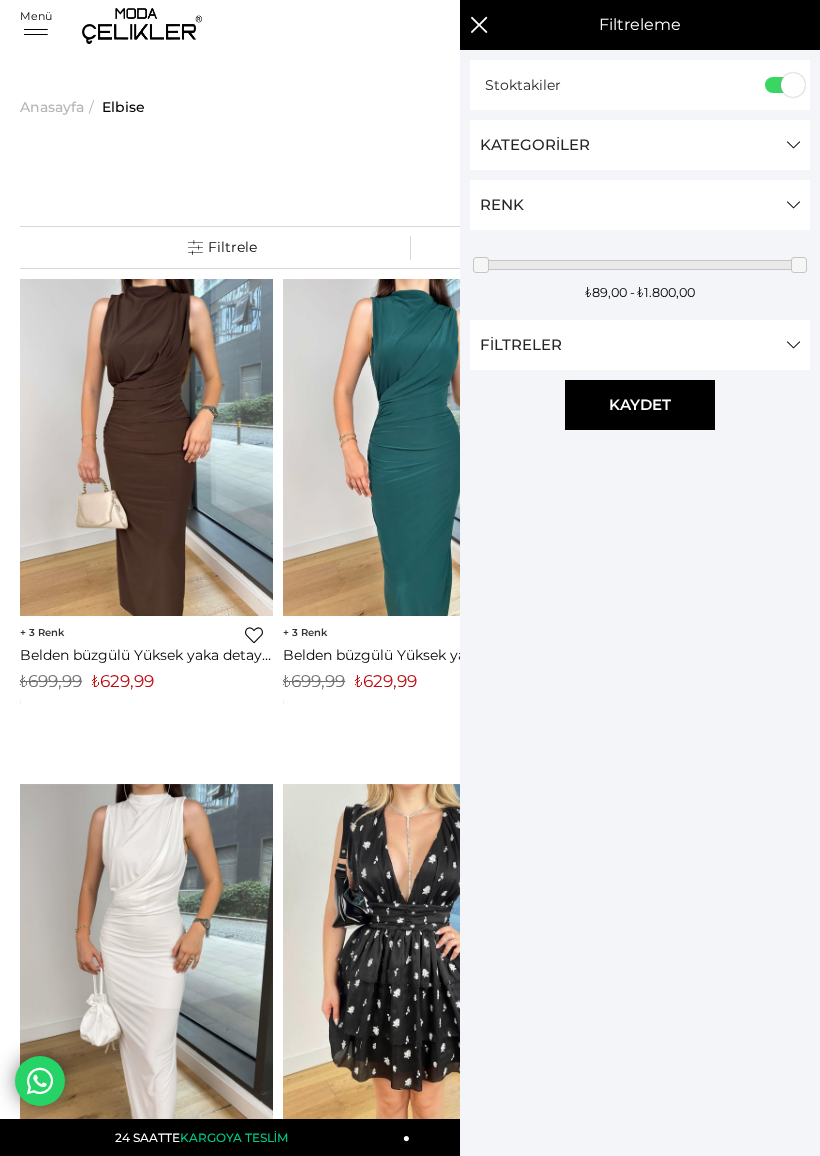 click on "Filtreler" at bounding box center (640, 345) 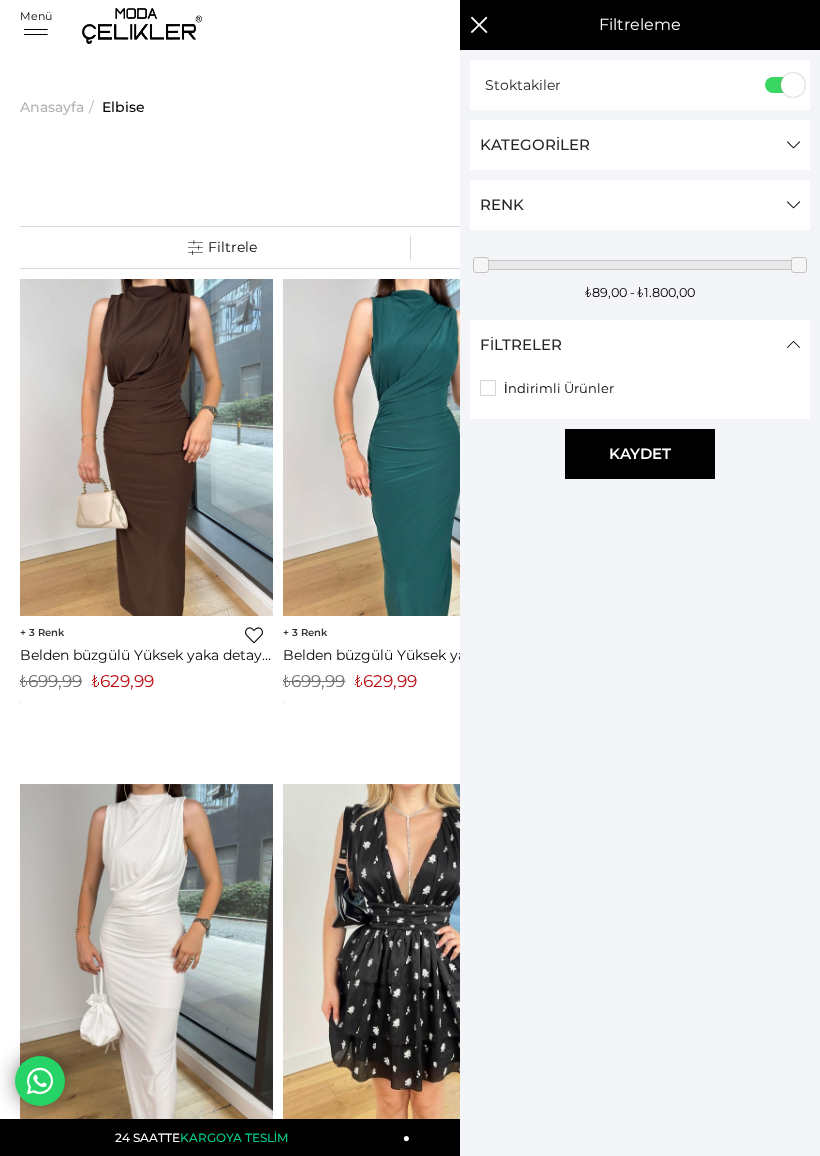 click on "Filtreler" at bounding box center (640, 345) 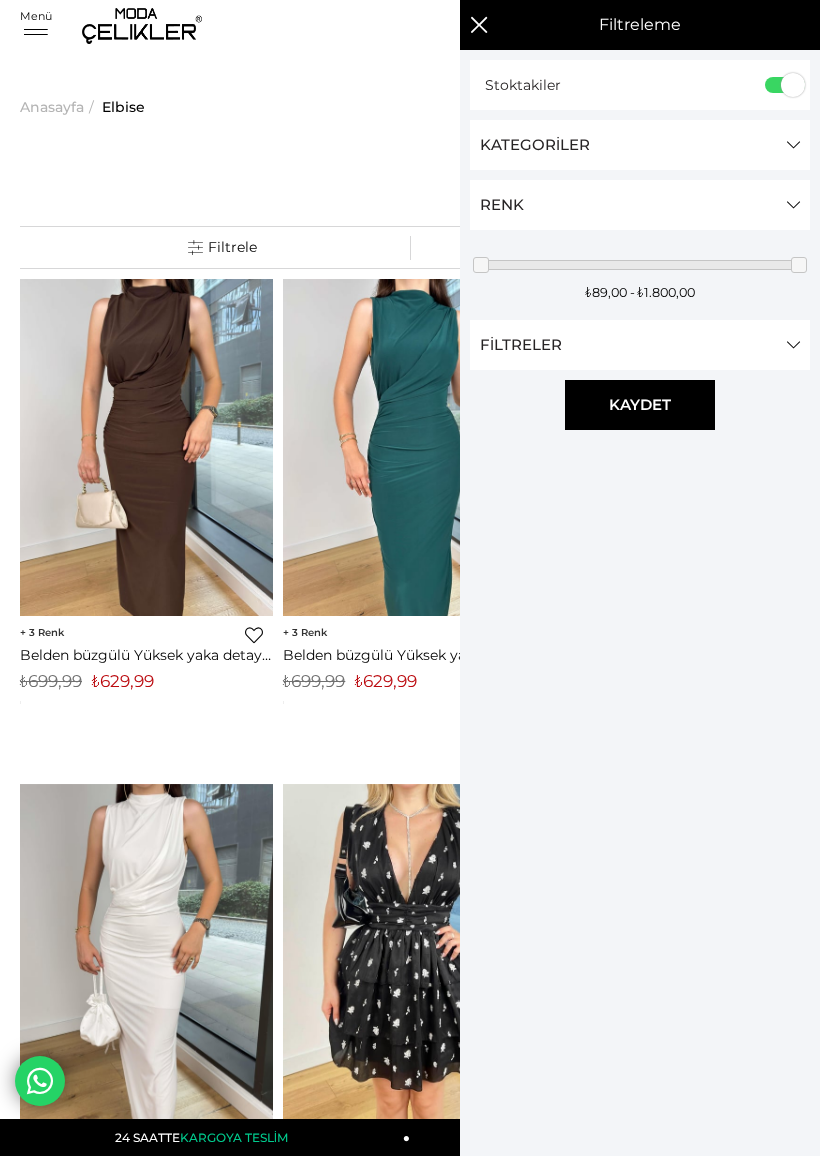 click on "Kaydettigim Filtreyi Kullan
Filtreleme
Sıralama
Filtreleme Stoktakiler
Kategoriler
Elbise
Triko Elbise
Davet Elbisesi
Uzun Elbise
Kışlık Elbise
Balon Kol Elbise
Mavi Elbise
Straplez Elbise
Yırtmaçlı Elbise
Kokteyl Elbisesi
After Party Elbisesi
Askılı Elbise
Payetli Elbise
Bayramlık Elbise" at bounding box center (410, 7012) 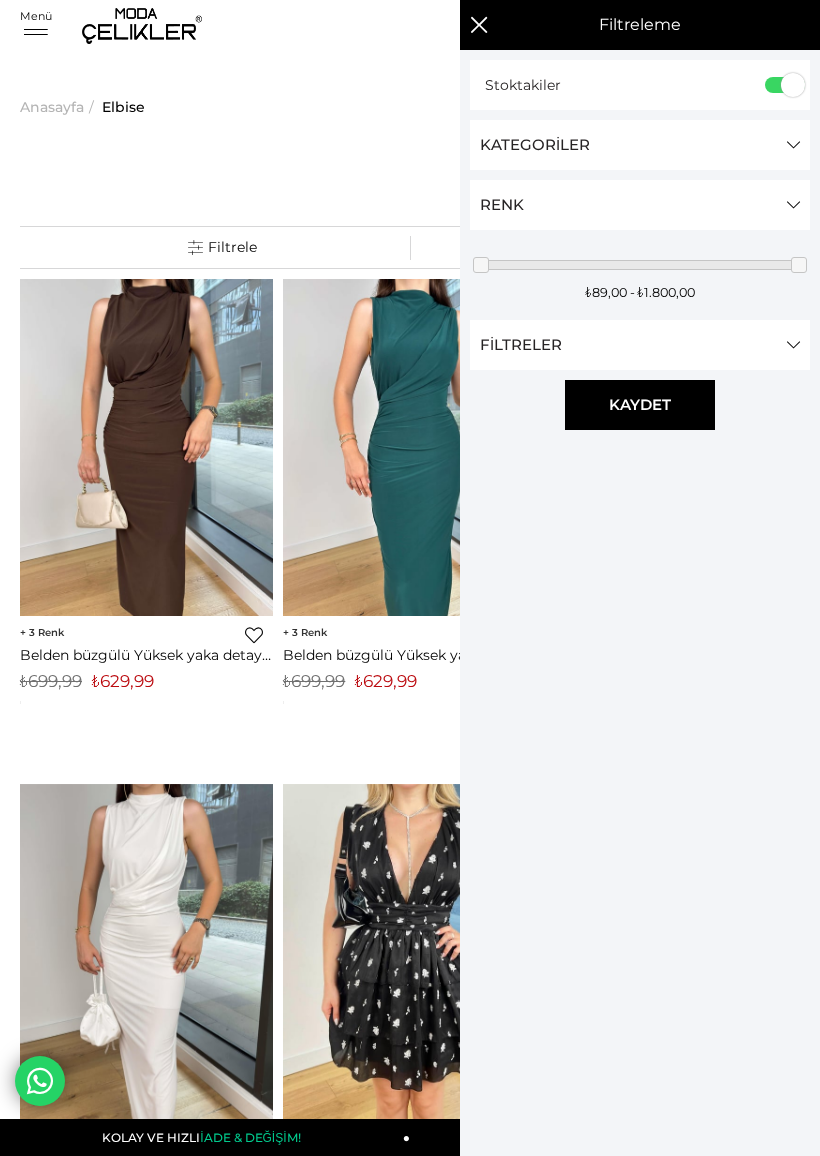 click on "Filtreleme" at bounding box center (640, 25) 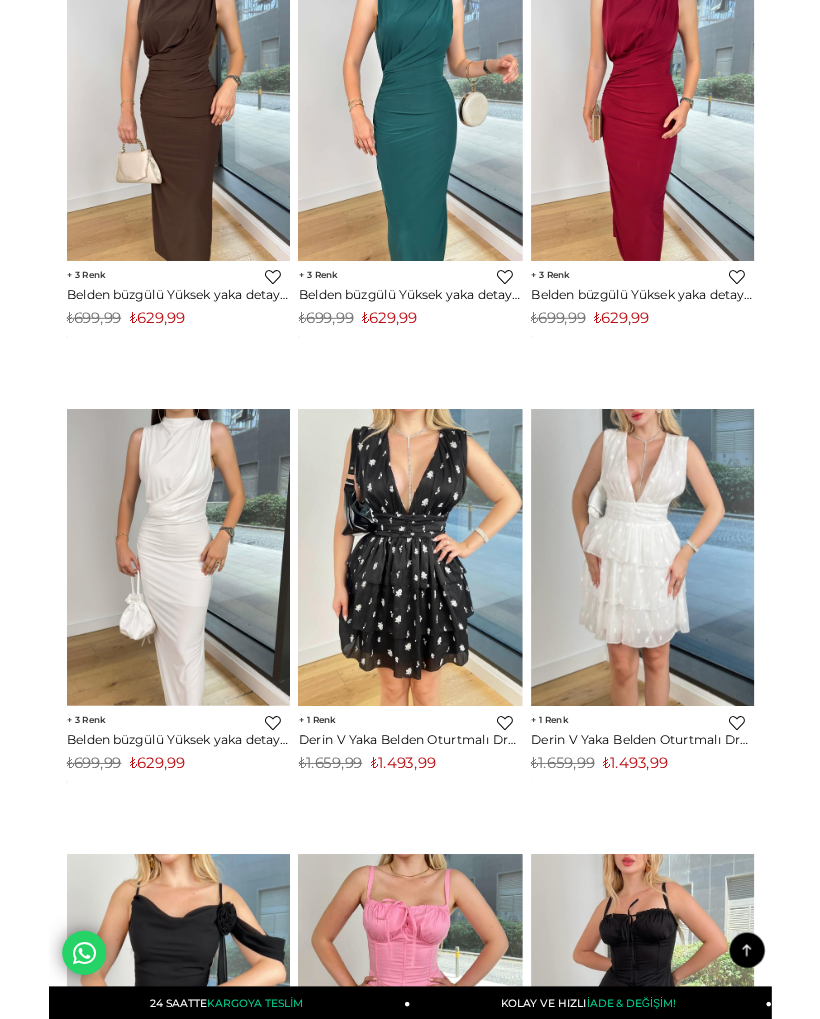 scroll, scrollTop: 0, scrollLeft: 0, axis: both 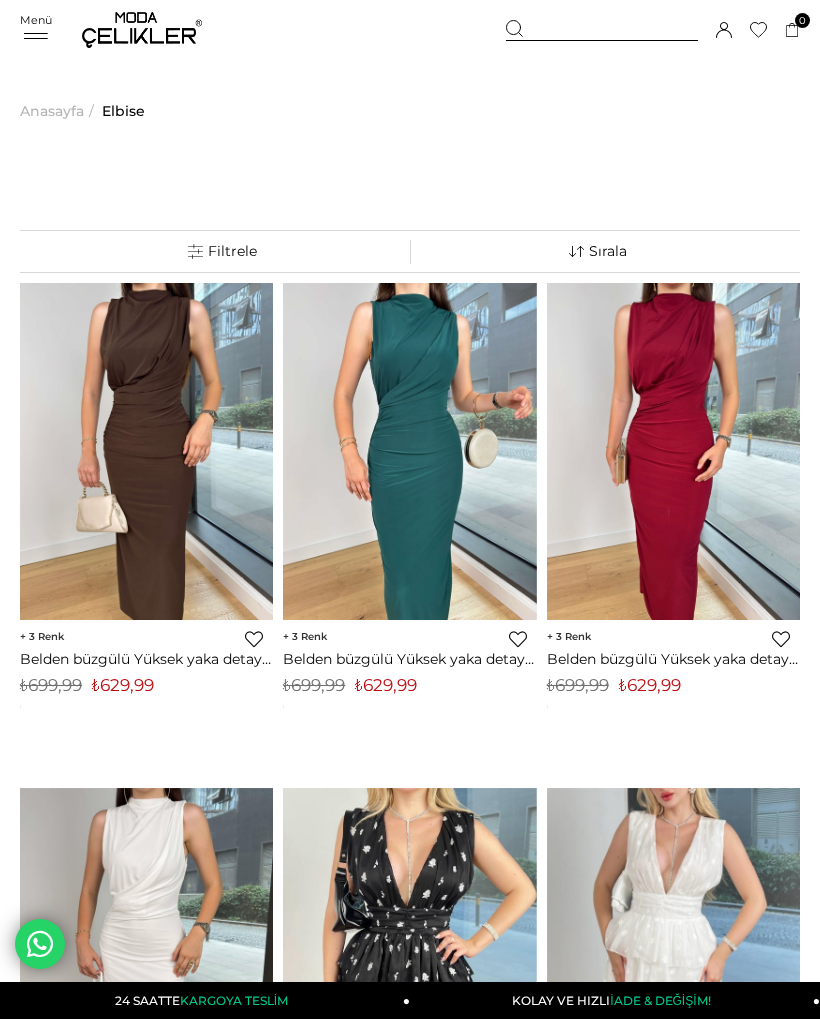 click on "Elbise" at bounding box center [123, 111] 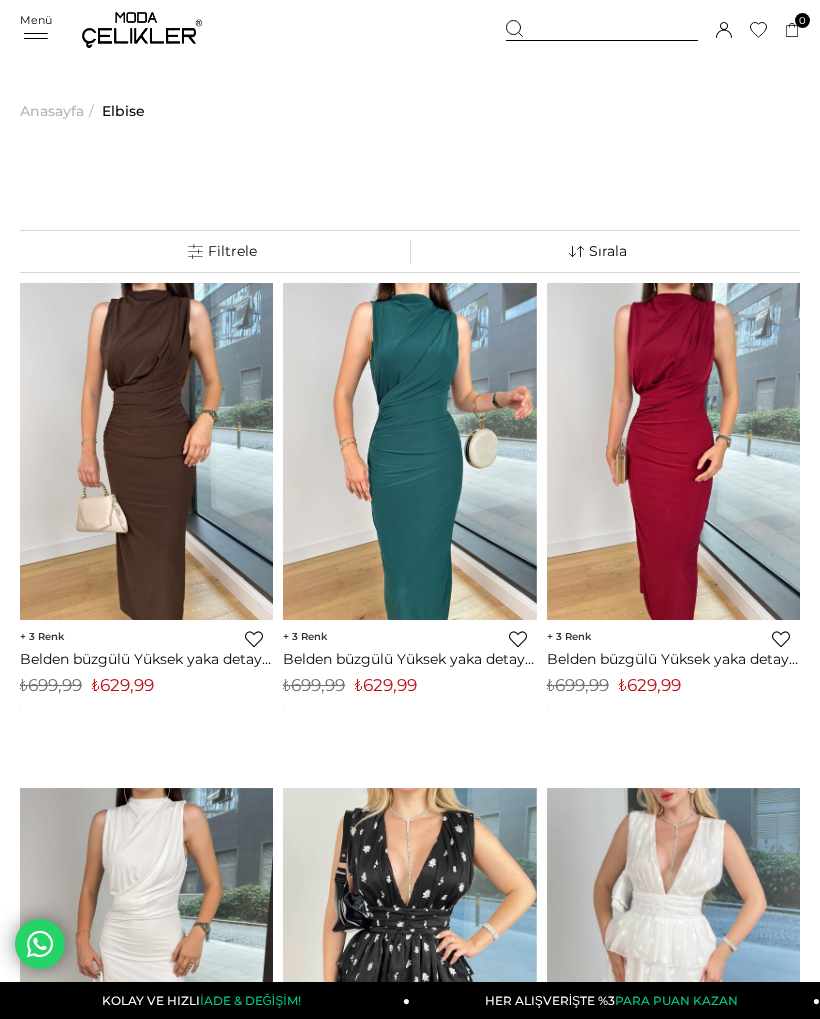 click on "Anasayfa" at bounding box center [52, 111] 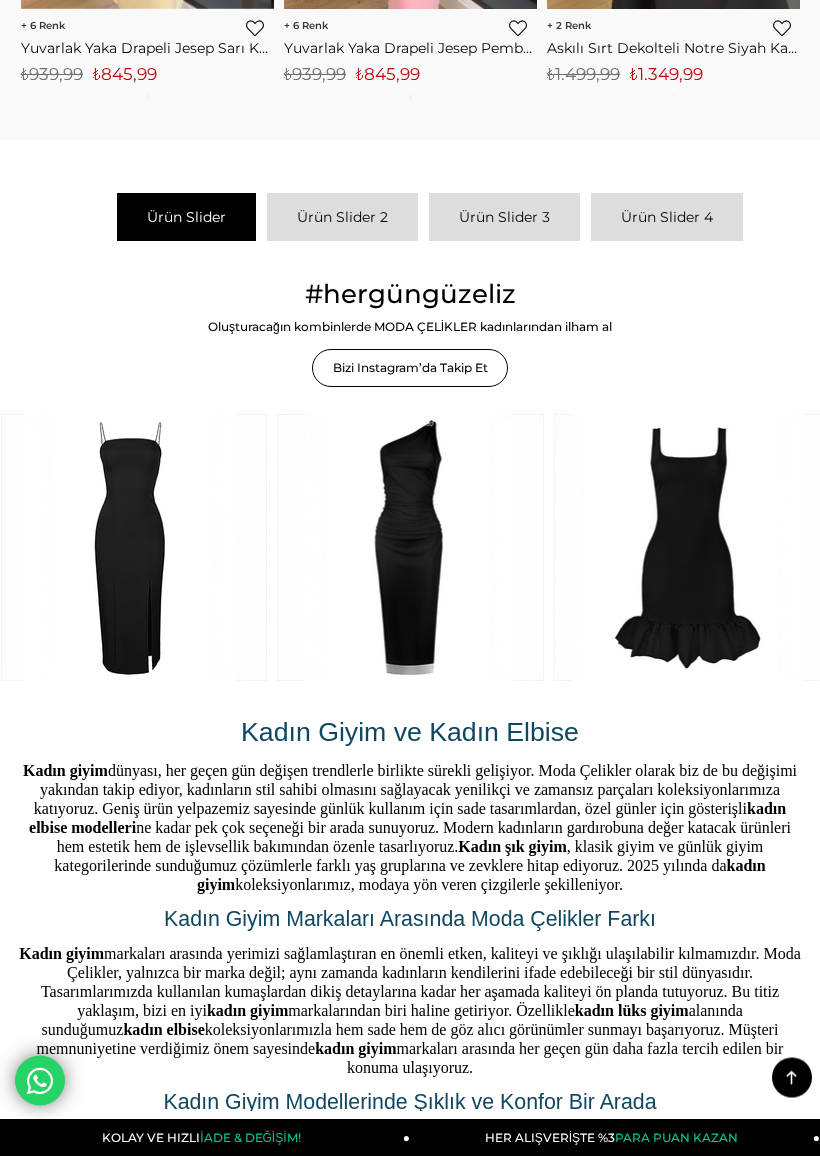 scroll, scrollTop: 2315, scrollLeft: 0, axis: vertical 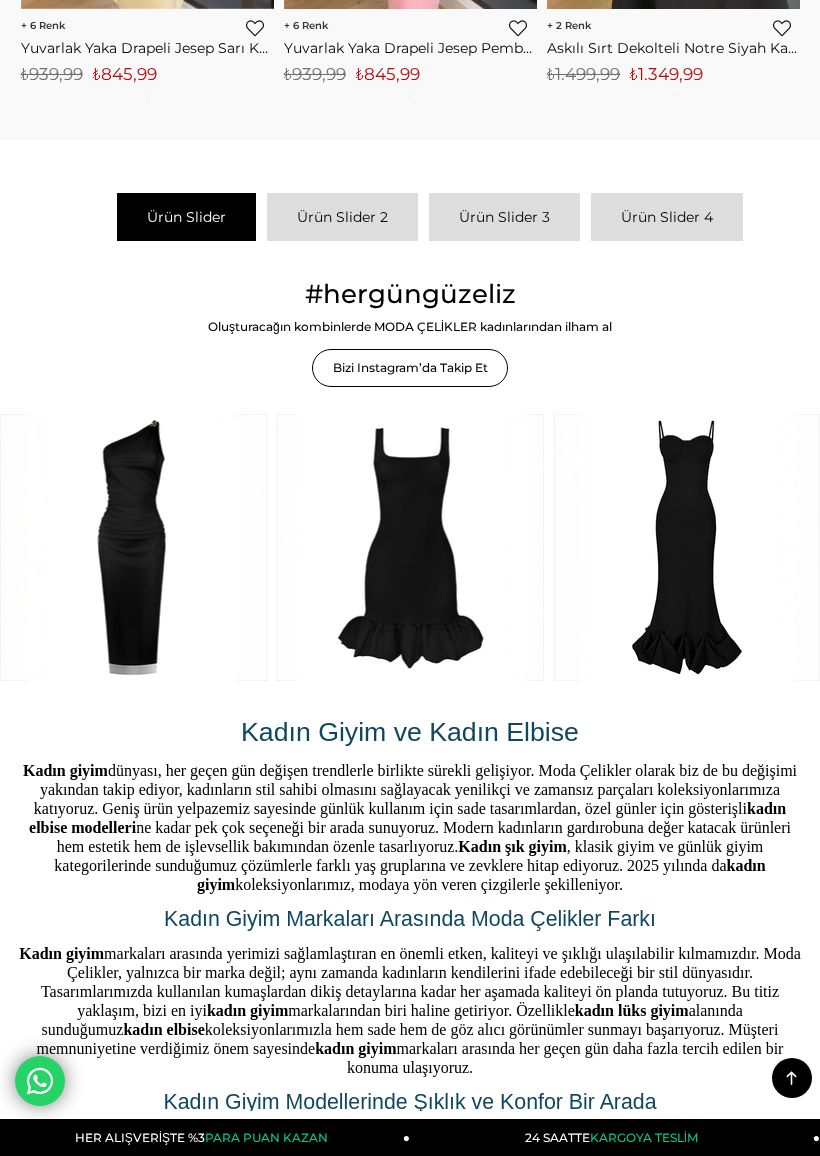 click on "Ürün Slider 2" at bounding box center [342, 217] 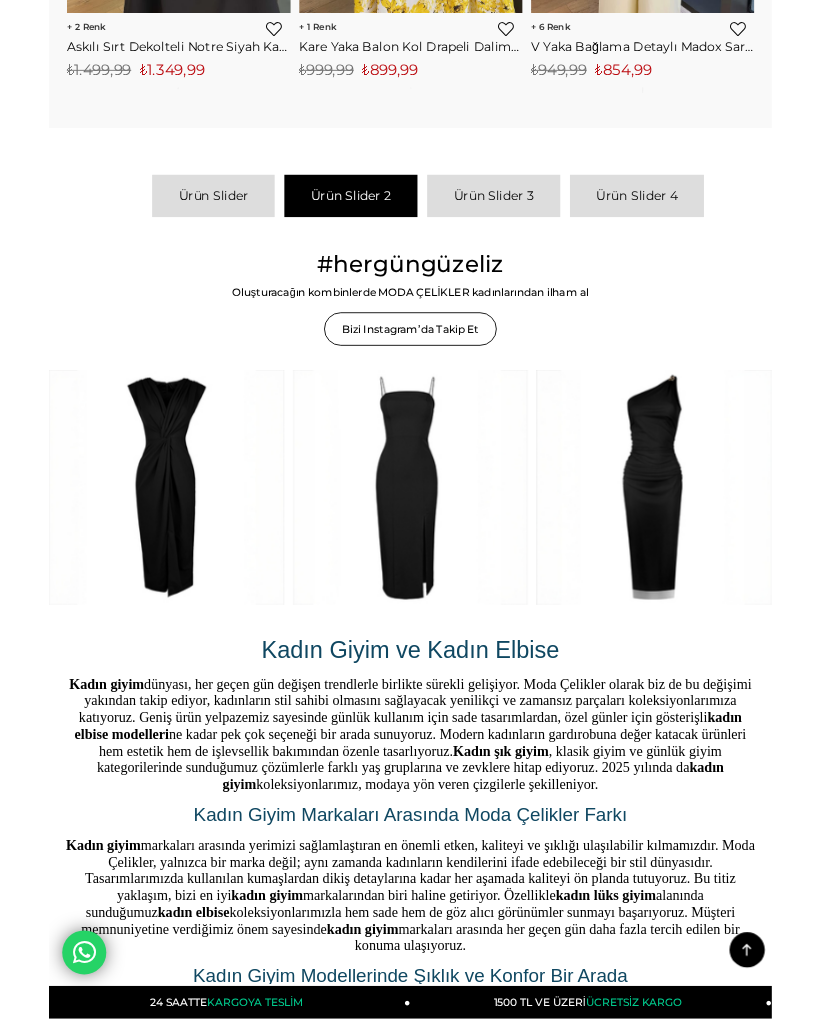 scroll, scrollTop: 2310, scrollLeft: 0, axis: vertical 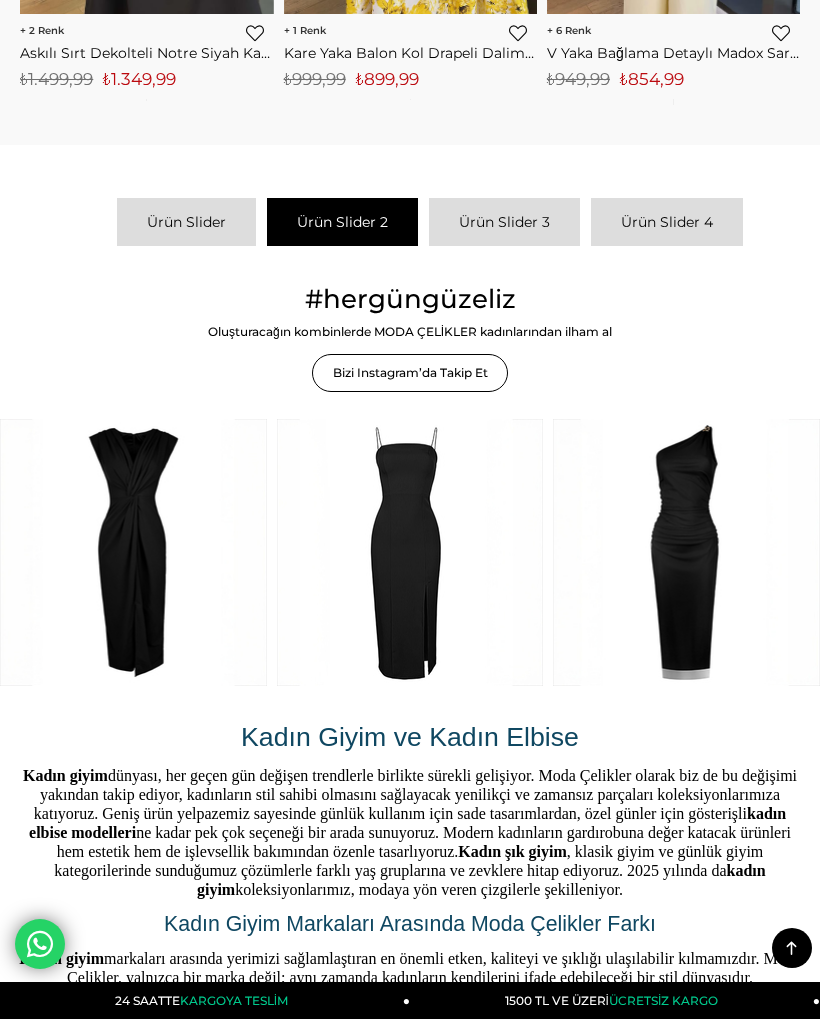 click on "Ürün Slider 3" at bounding box center (504, 222) 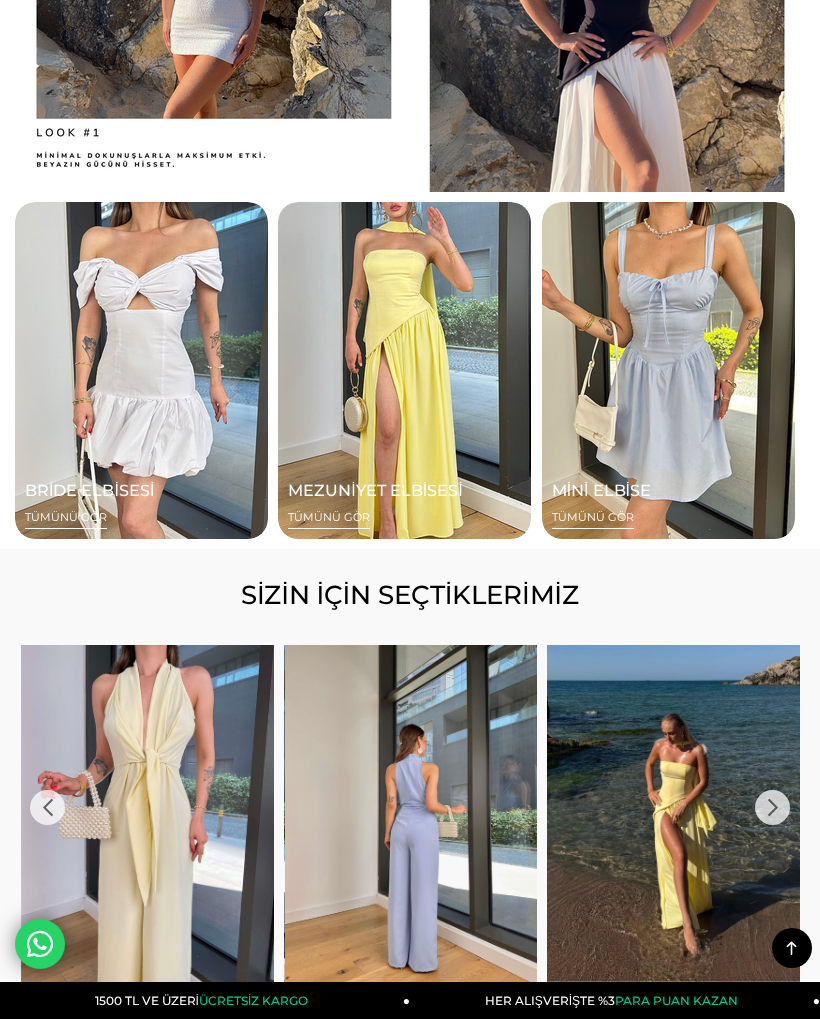 scroll, scrollTop: 1341, scrollLeft: 0, axis: vertical 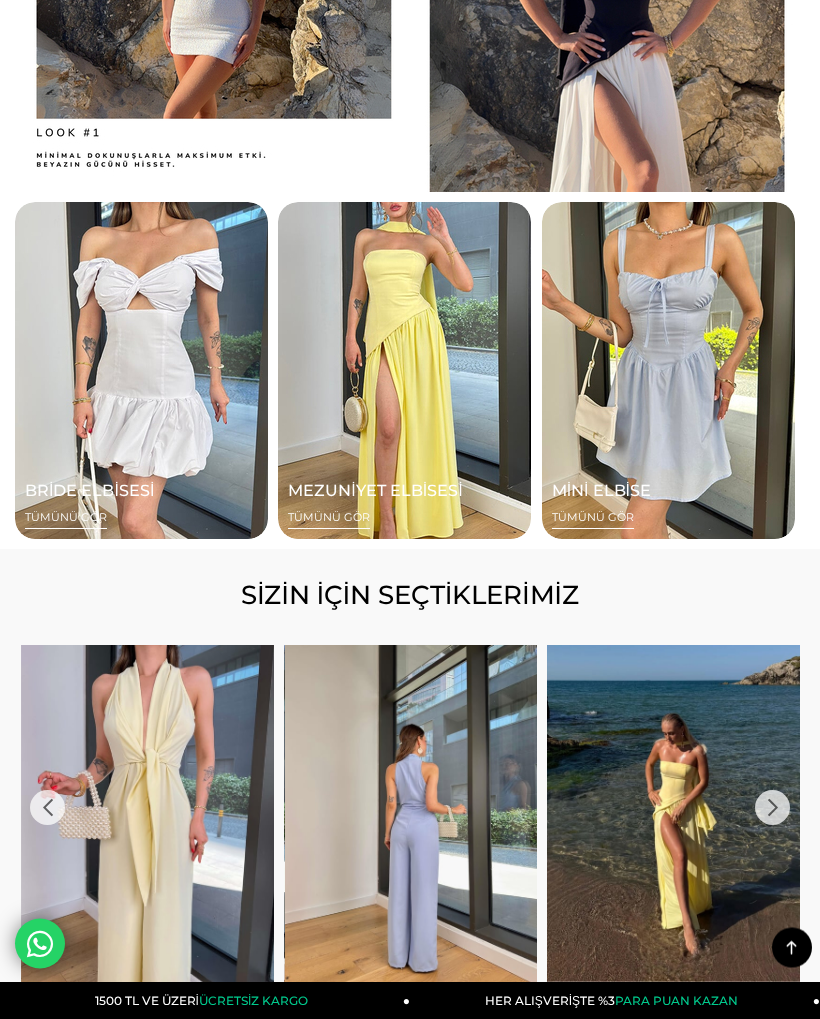 click on "MİNİ ELBİSE
TÜMÜNÜ GÖR" at bounding box center [668, 371] 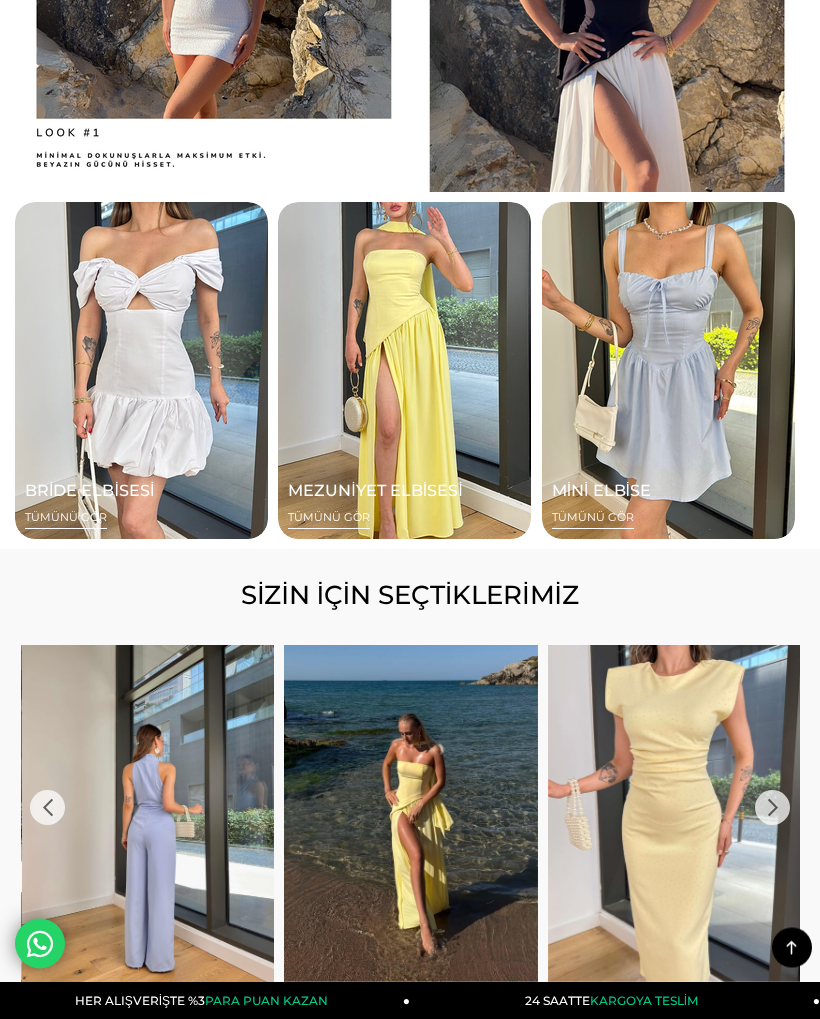 click on "MİNİ ELBİSE
TÜMÜNÜ GÖR" at bounding box center (601, 504) 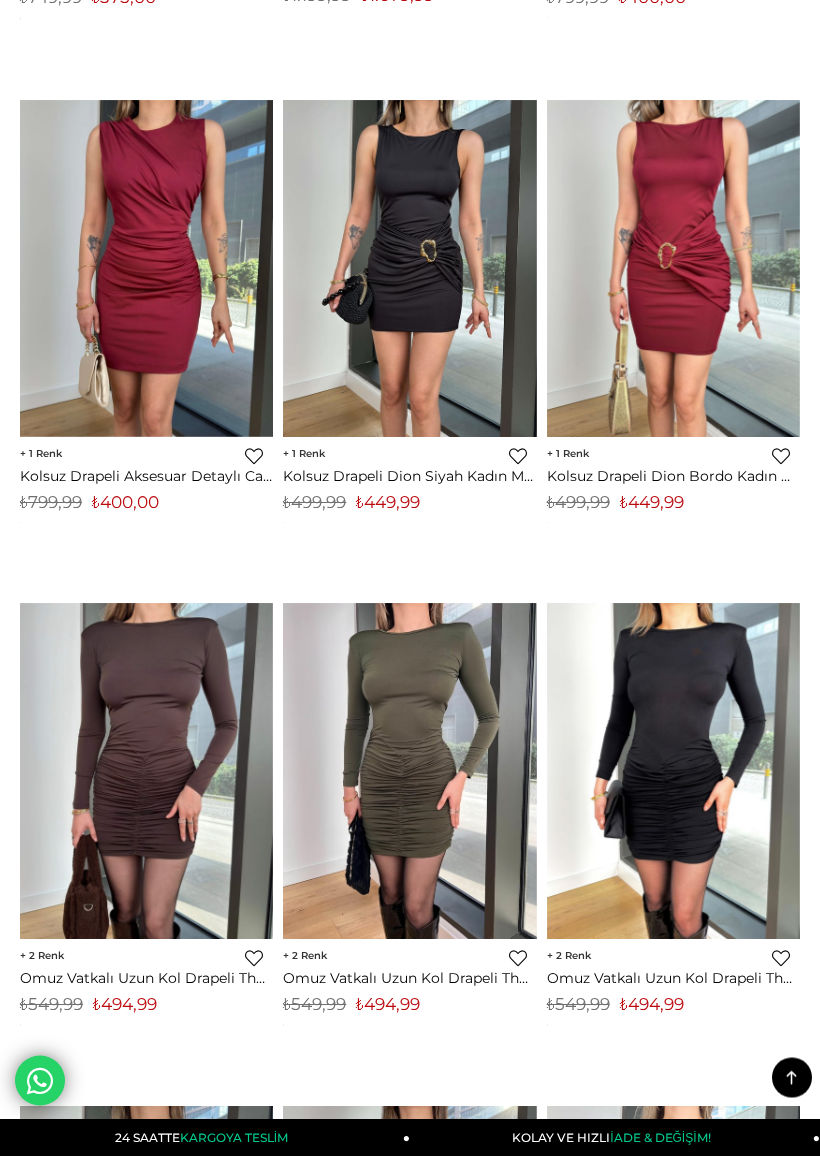scroll, scrollTop: 10791, scrollLeft: 0, axis: vertical 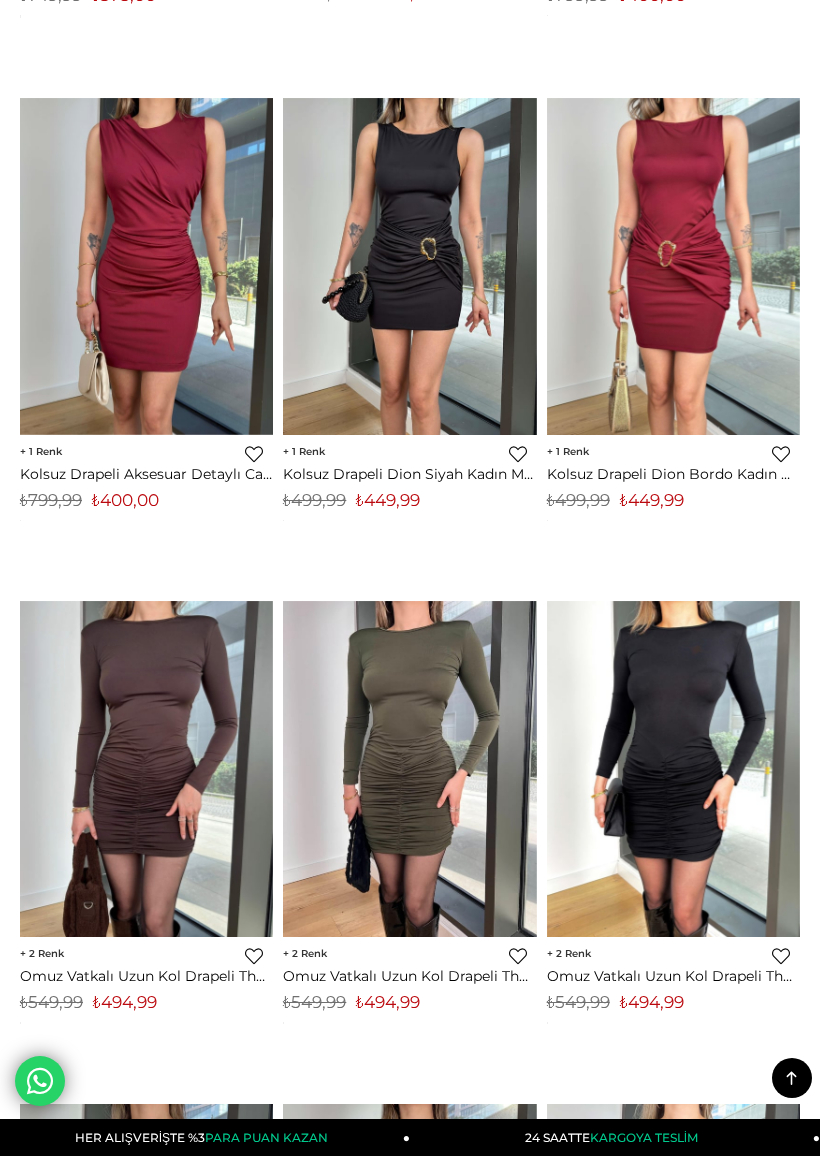 click at bounding box center [146, 266] 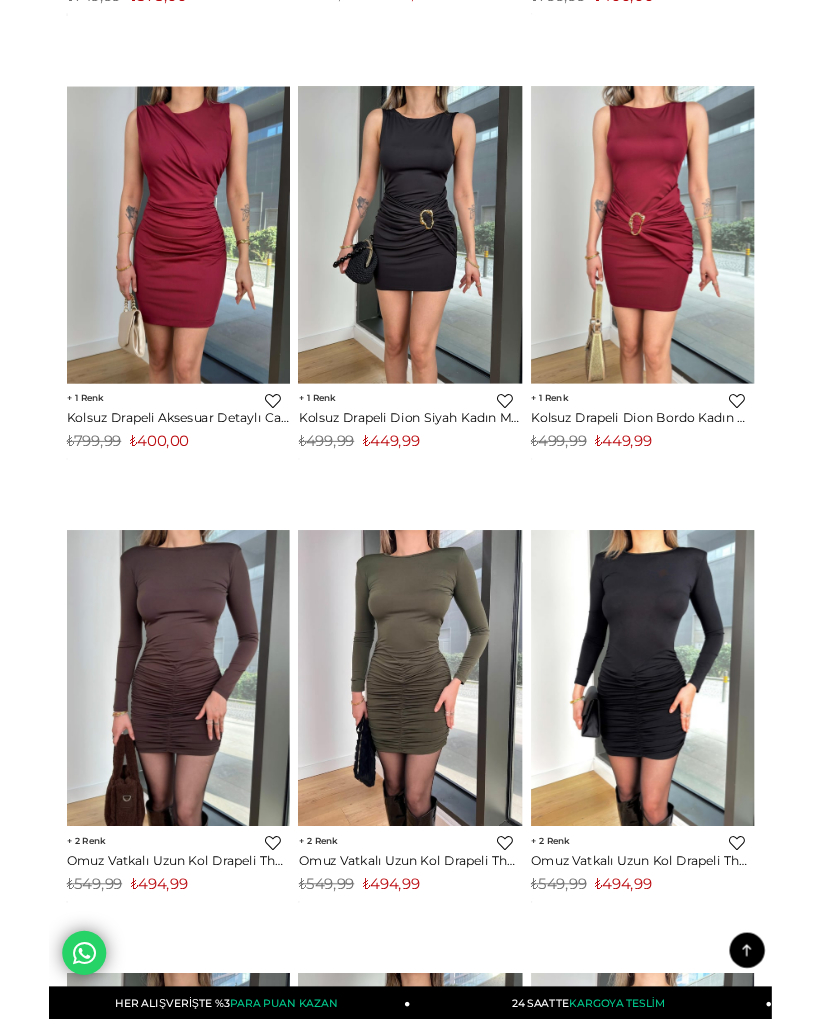 scroll, scrollTop: 10790, scrollLeft: 0, axis: vertical 